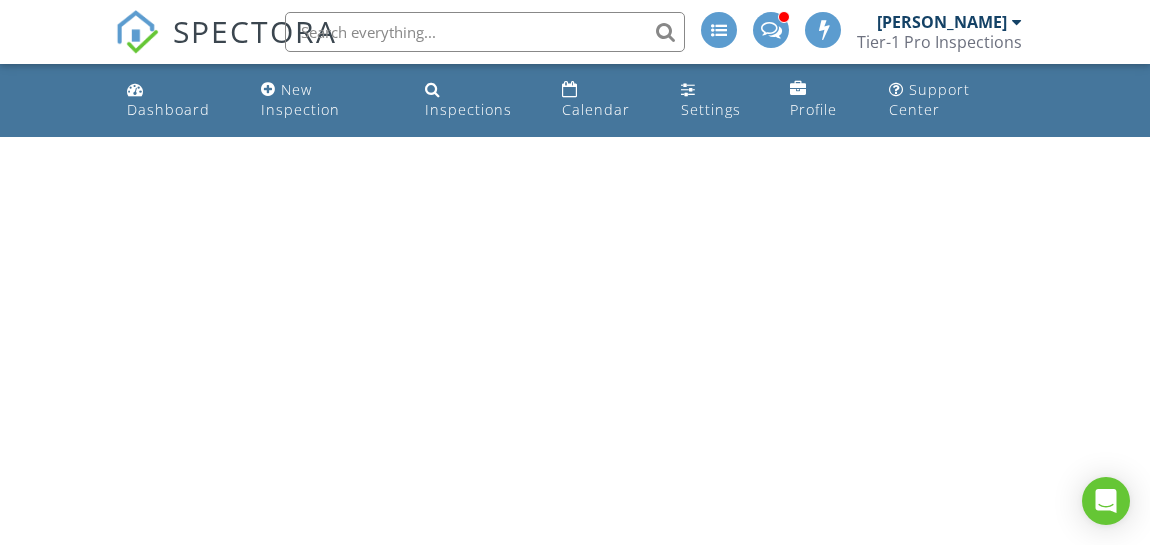 scroll, scrollTop: 0, scrollLeft: 0, axis: both 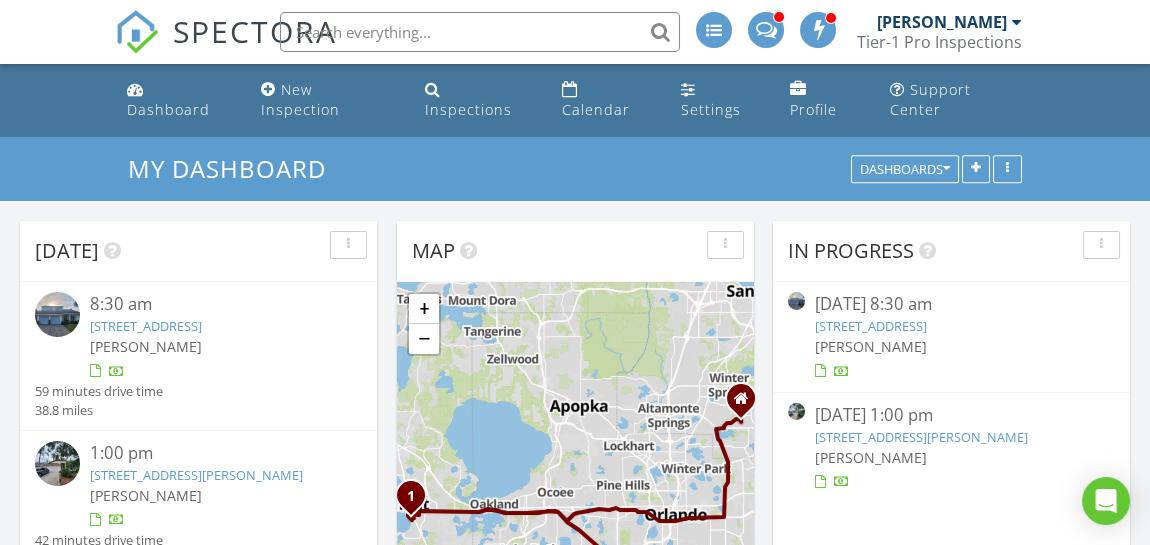 click at bounding box center [57, 314] 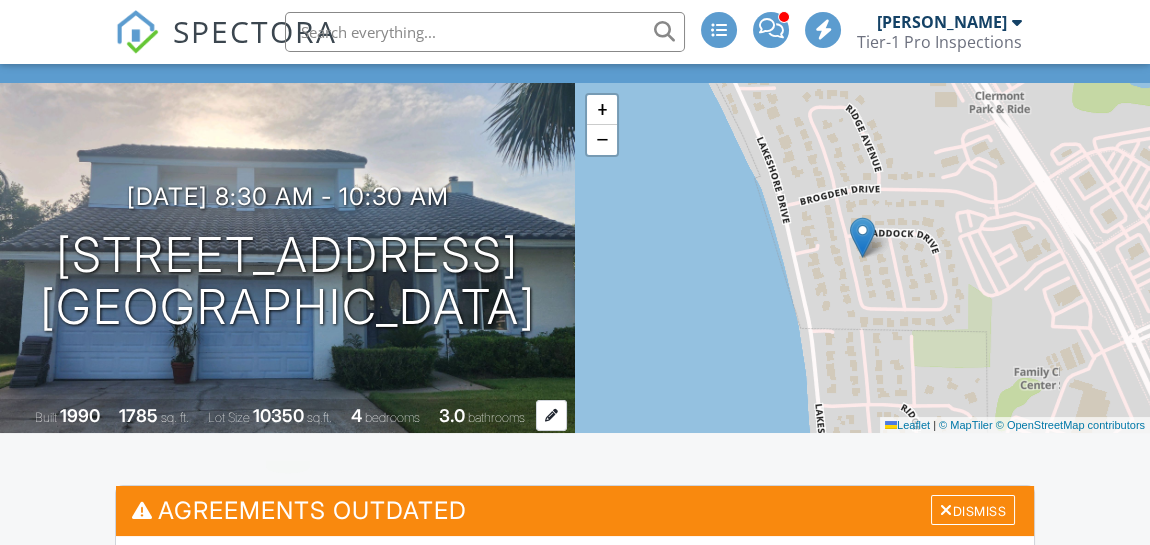 scroll, scrollTop: 200, scrollLeft: 0, axis: vertical 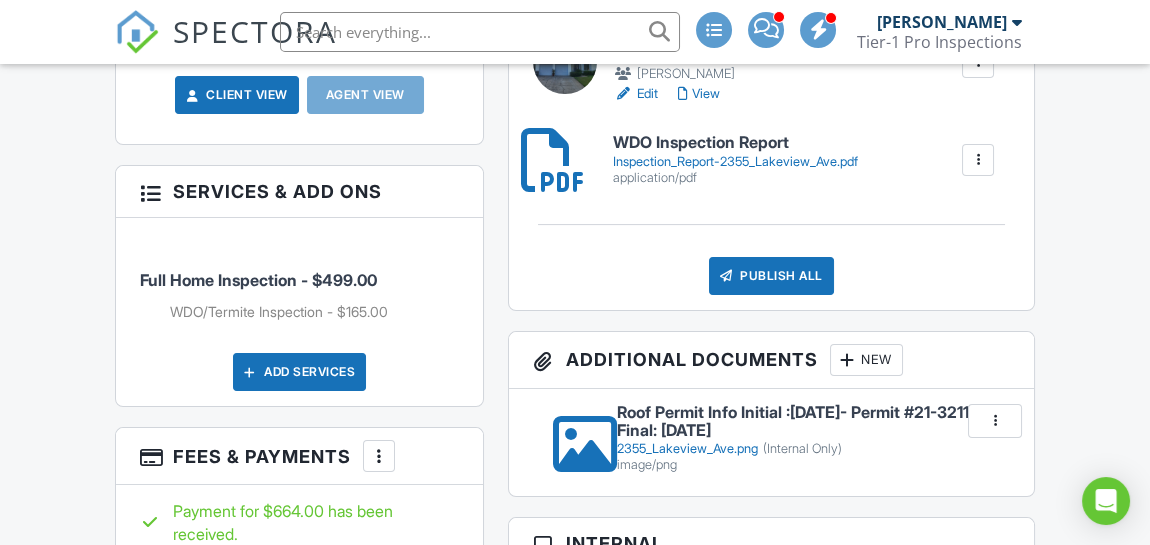 click at bounding box center (563, 414) 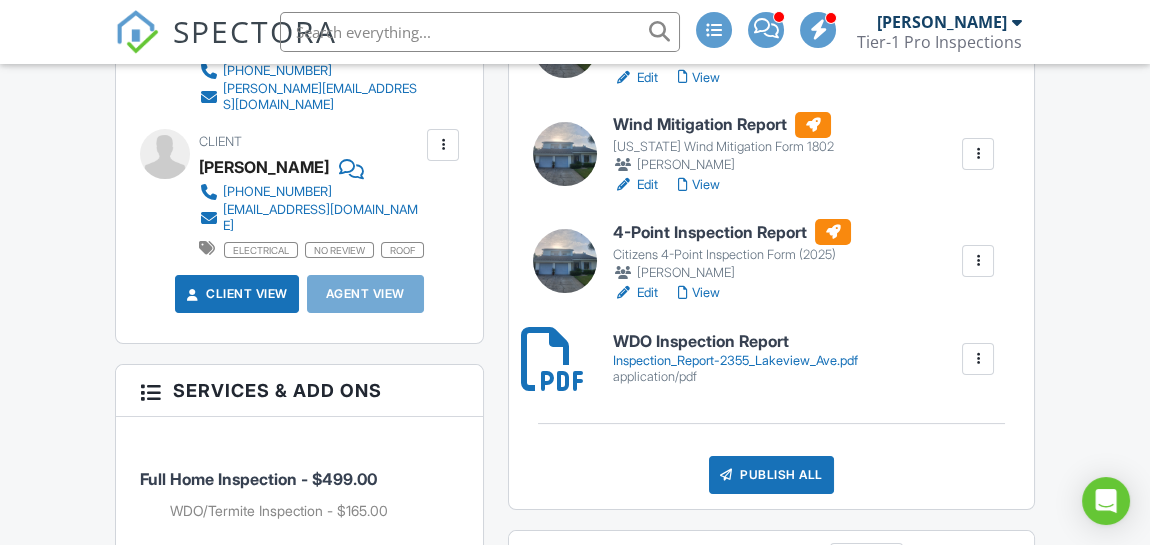 click at bounding box center [565, 261] 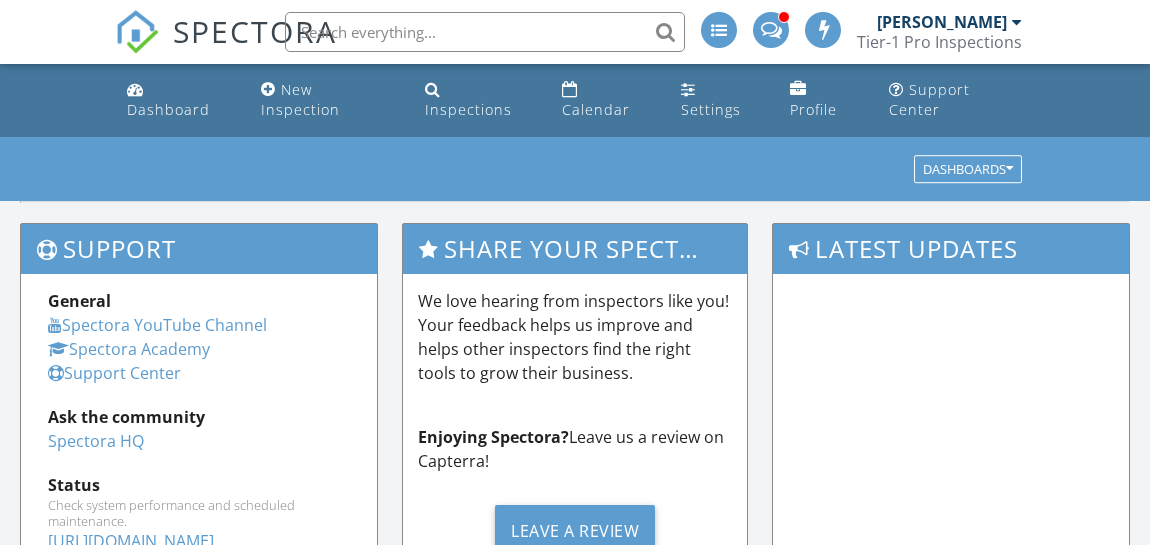 scroll, scrollTop: 0, scrollLeft: 0, axis: both 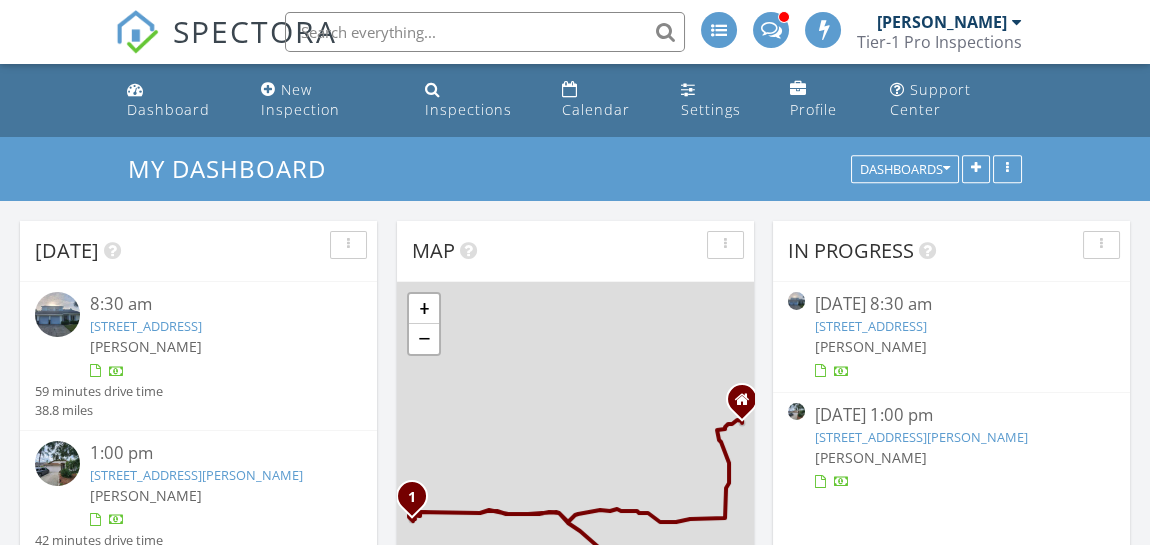 click at bounding box center (57, 314) 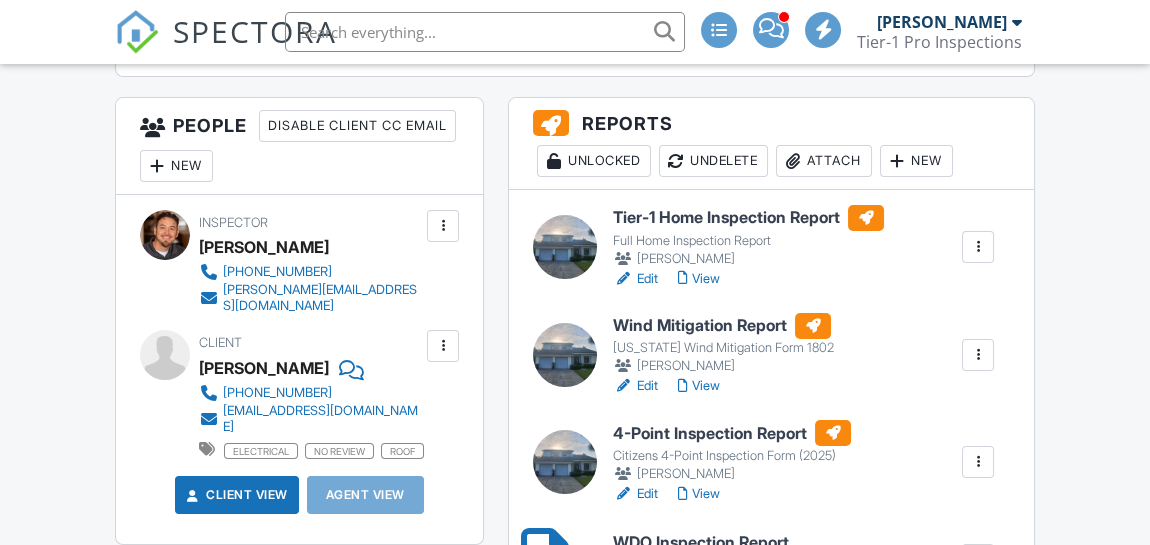 scroll, scrollTop: 699, scrollLeft: 0, axis: vertical 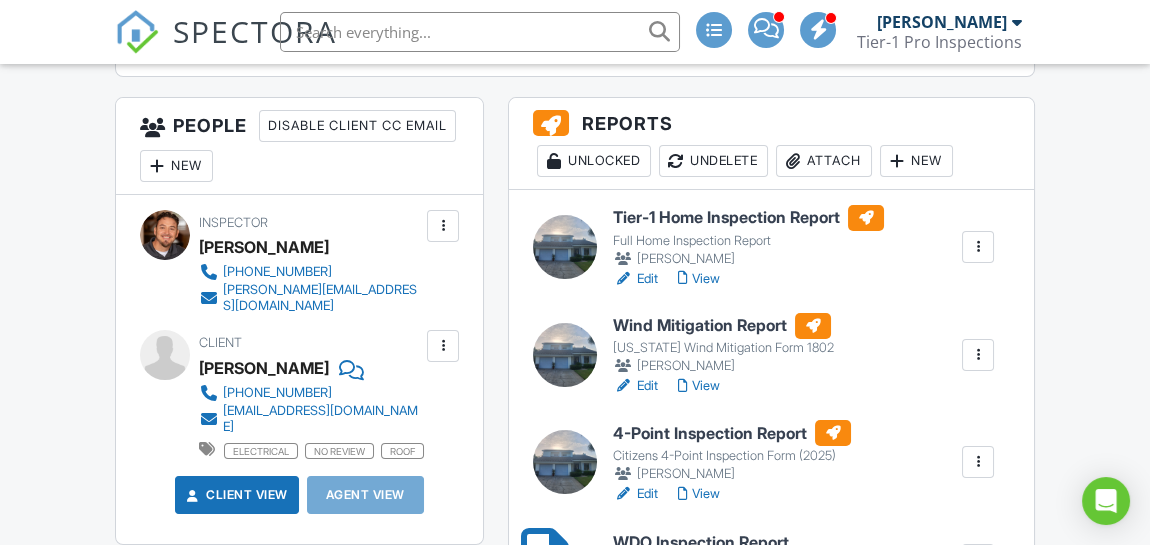 click at bounding box center (565, 355) 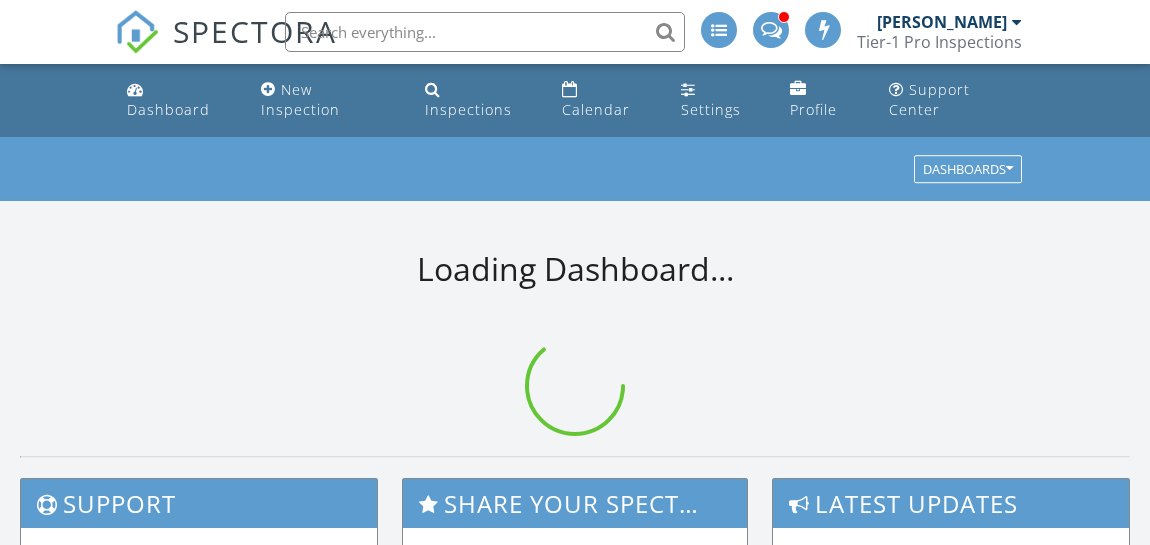 scroll, scrollTop: 0, scrollLeft: 0, axis: both 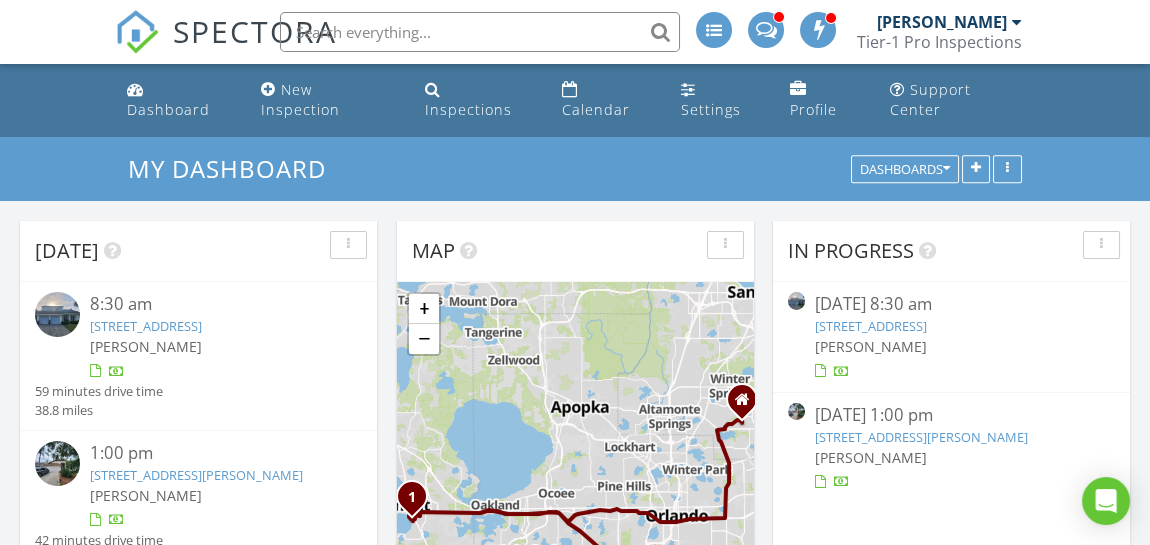 click at bounding box center (57, 314) 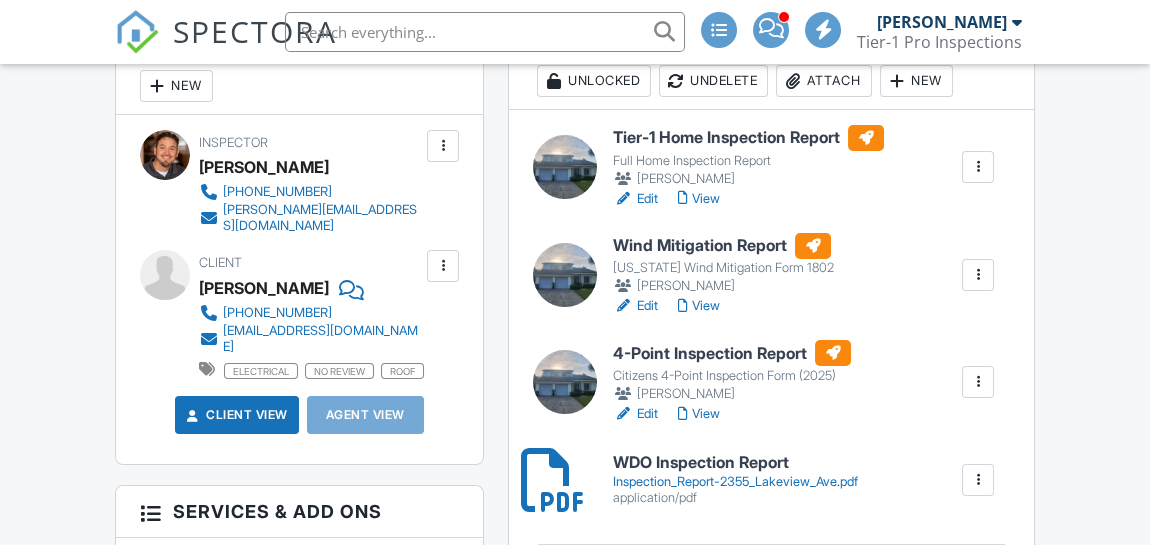 scroll, scrollTop: 900, scrollLeft: 0, axis: vertical 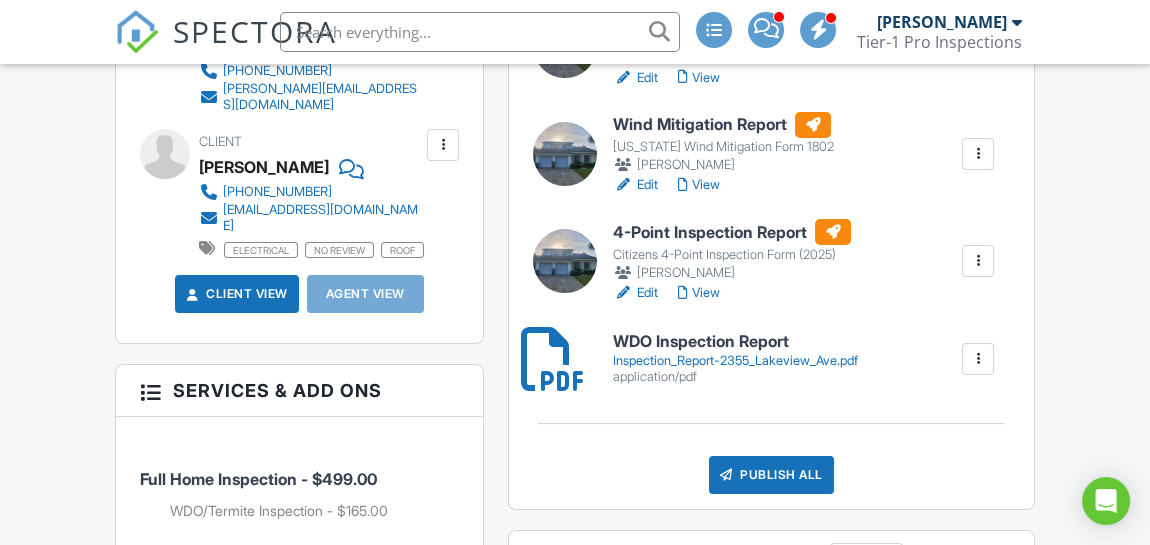 click at bounding box center [443, 145] 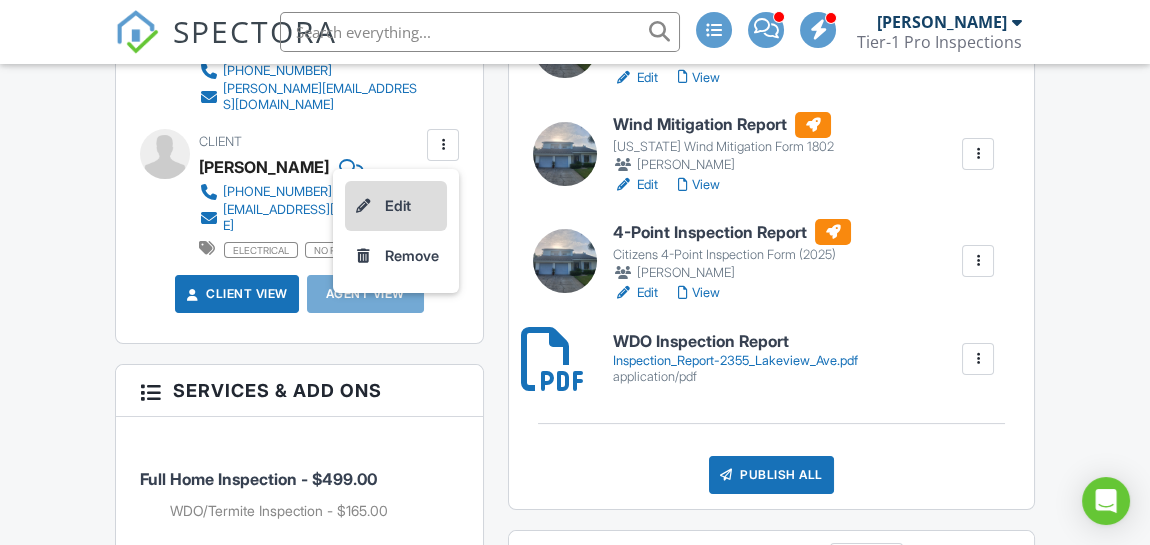 click on "Edit" at bounding box center (396, 206) 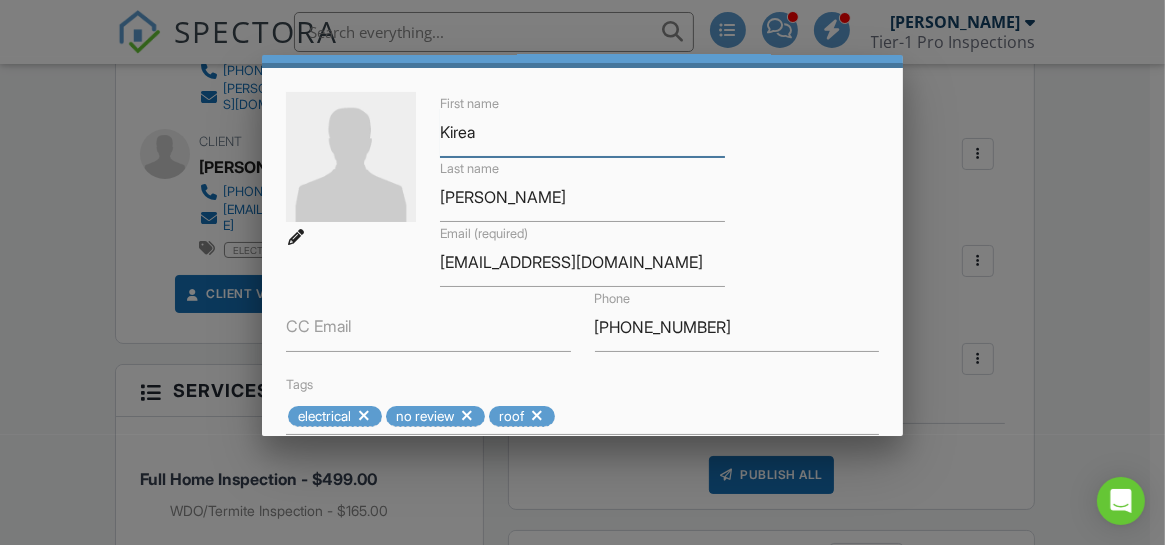 scroll, scrollTop: 277, scrollLeft: 0, axis: vertical 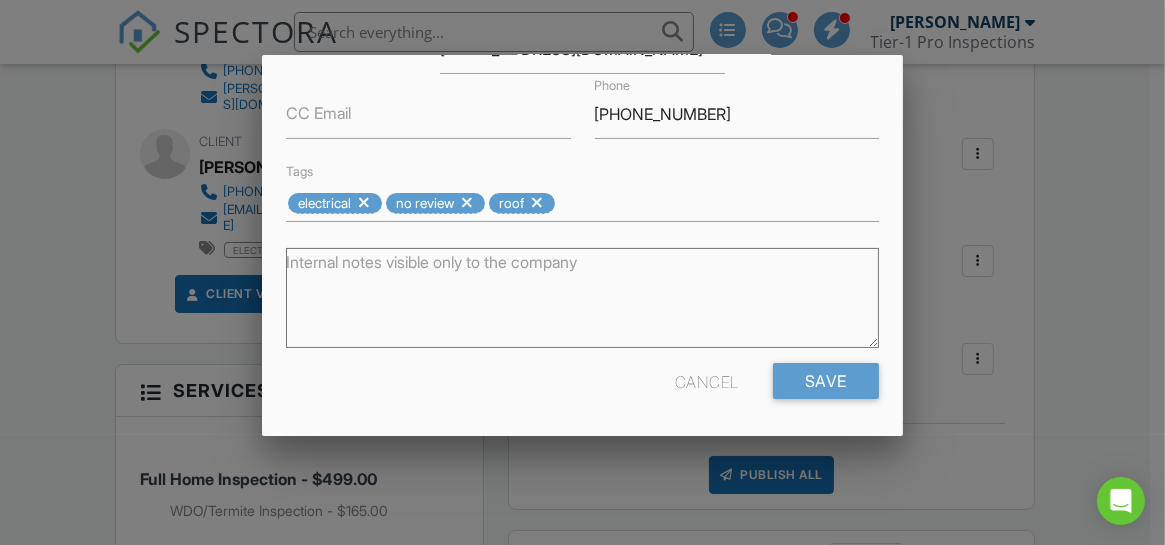 click at bounding box center (537, 203) 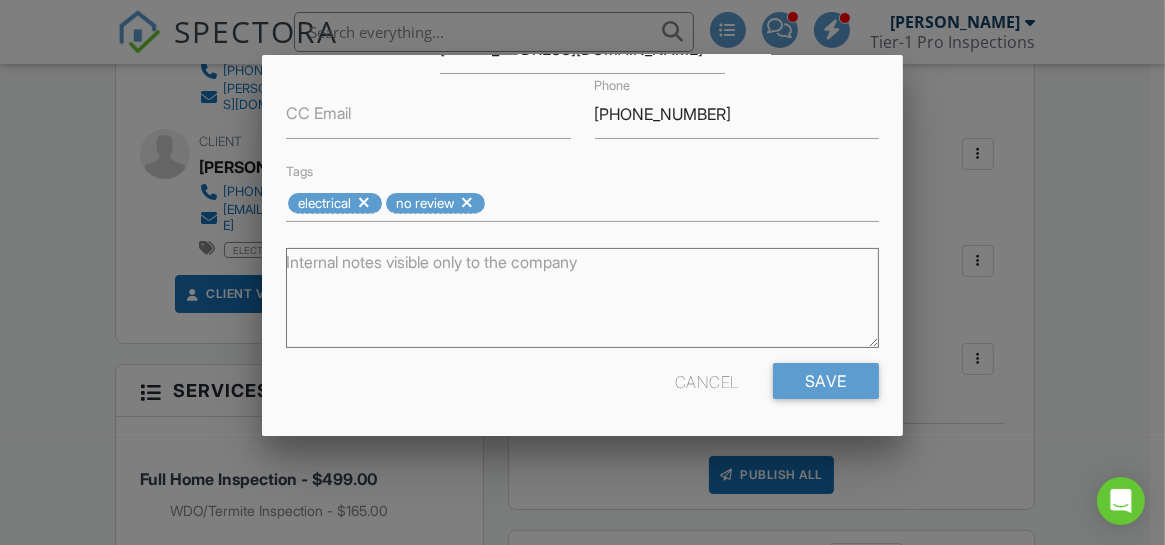 click at bounding box center (467, 203) 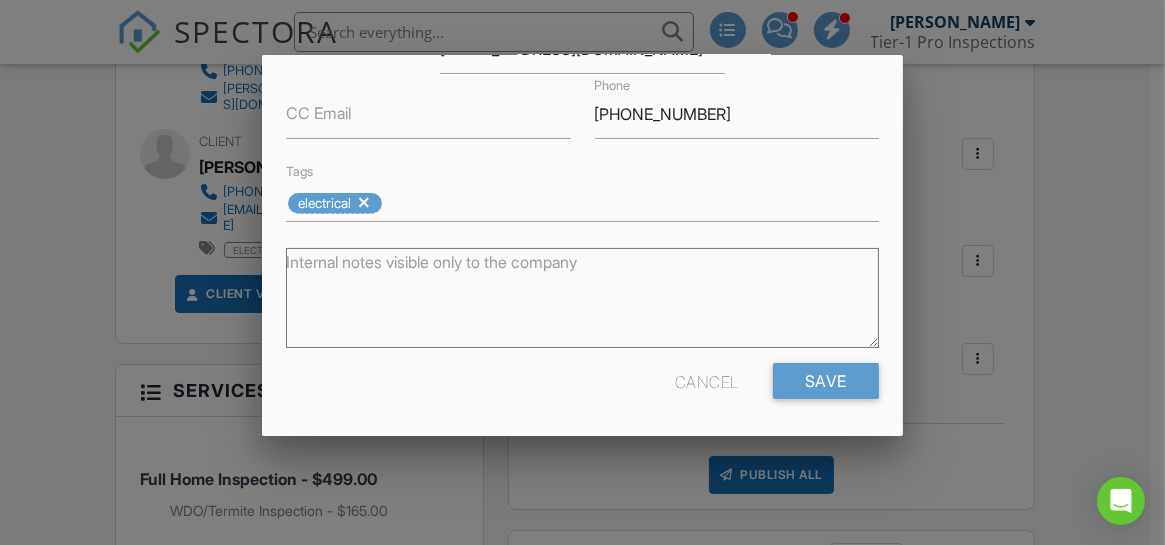 click at bounding box center (364, 203) 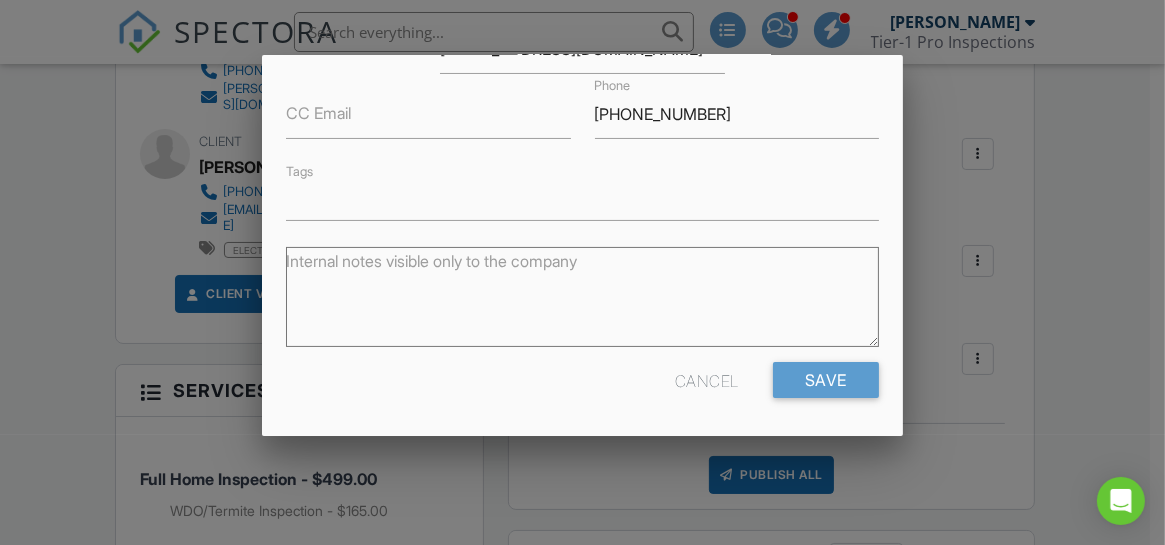 scroll, scrollTop: 276, scrollLeft: 0, axis: vertical 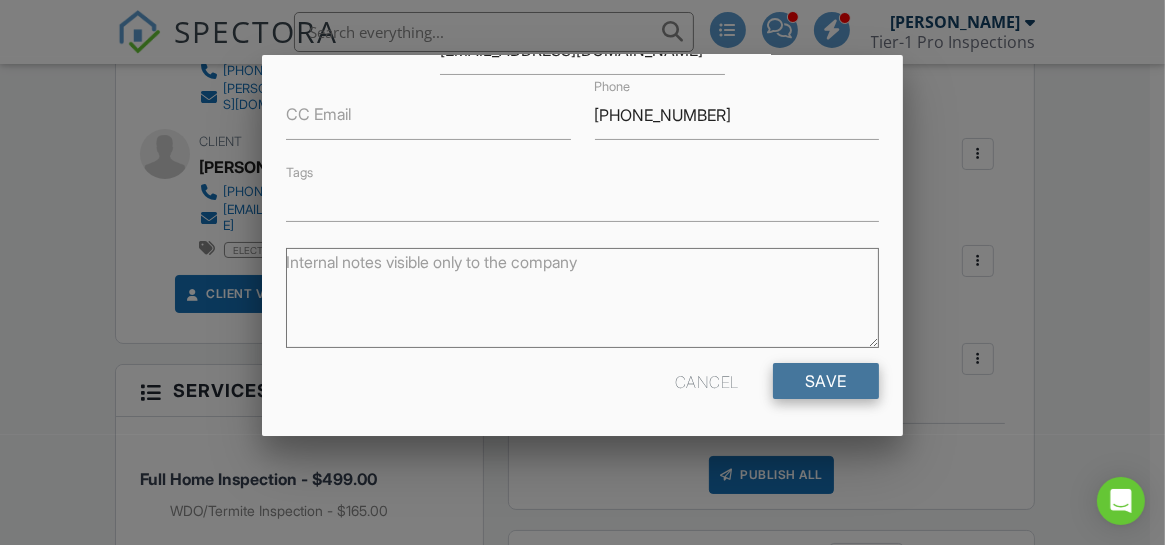 click on "Save" at bounding box center (826, 381) 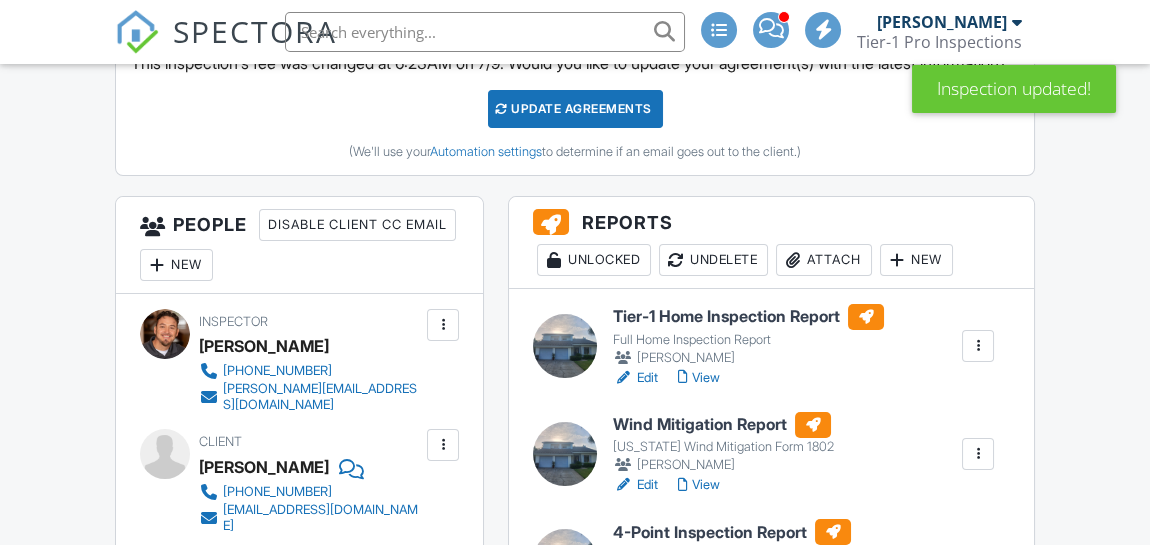 scroll, scrollTop: 600, scrollLeft: 0, axis: vertical 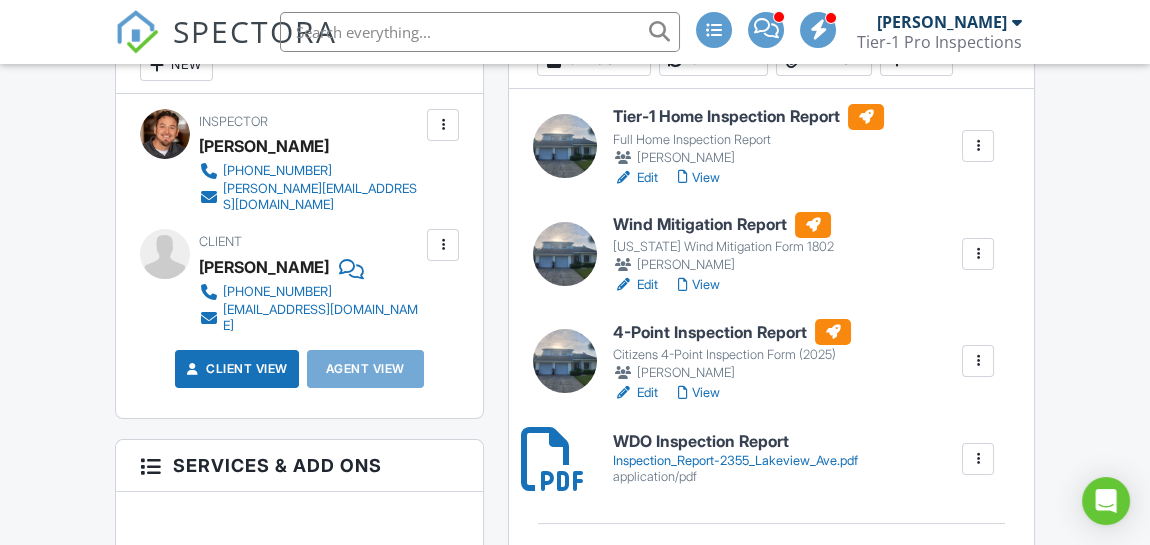 click at bounding box center (565, 254) 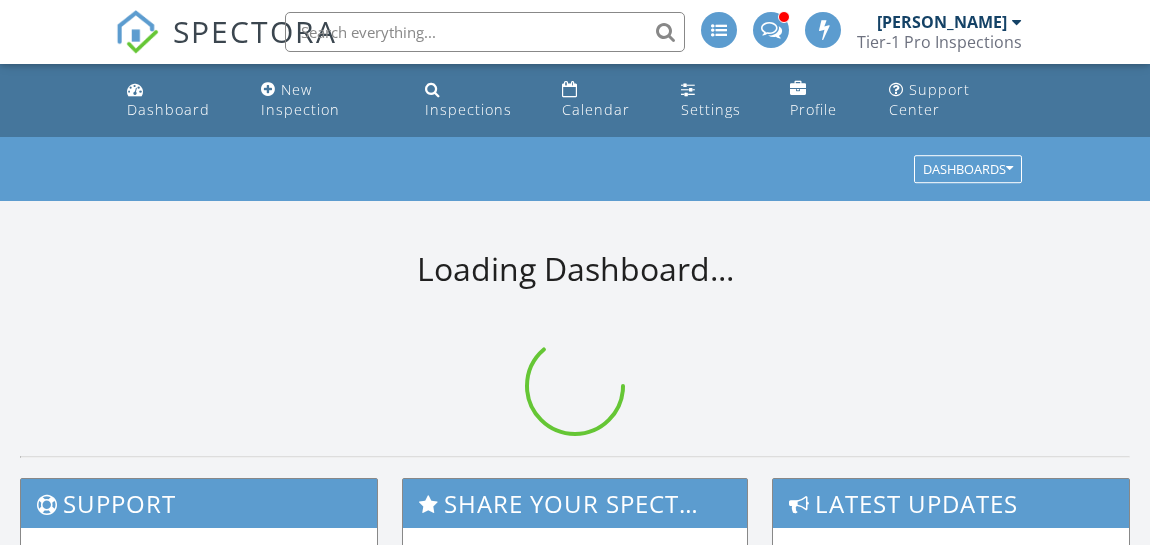 scroll, scrollTop: 0, scrollLeft: 0, axis: both 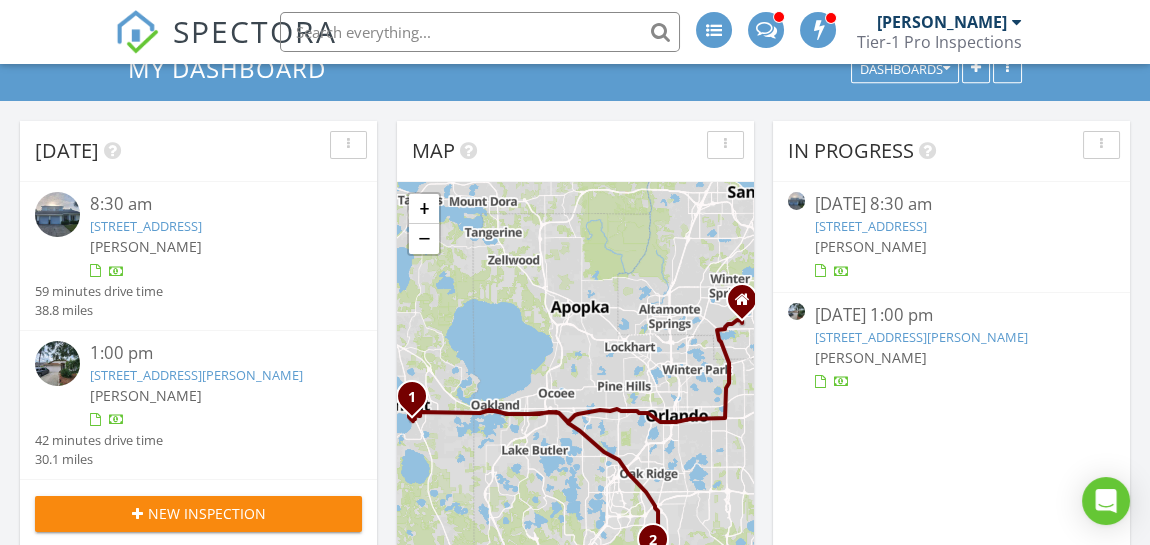 click at bounding box center [57, 214] 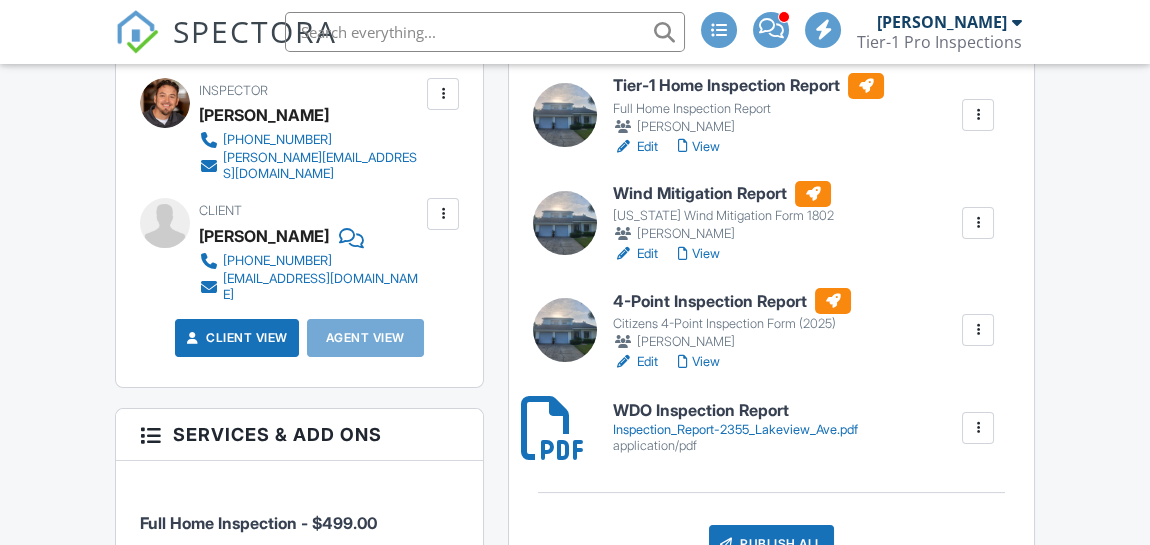 scroll, scrollTop: 900, scrollLeft: 0, axis: vertical 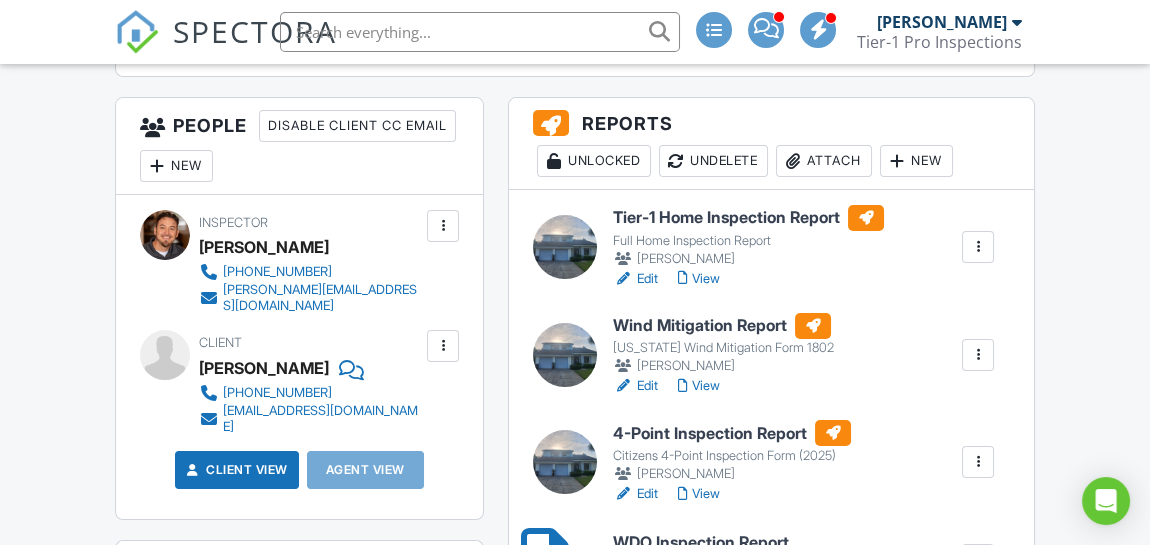 click at bounding box center [565, 247] 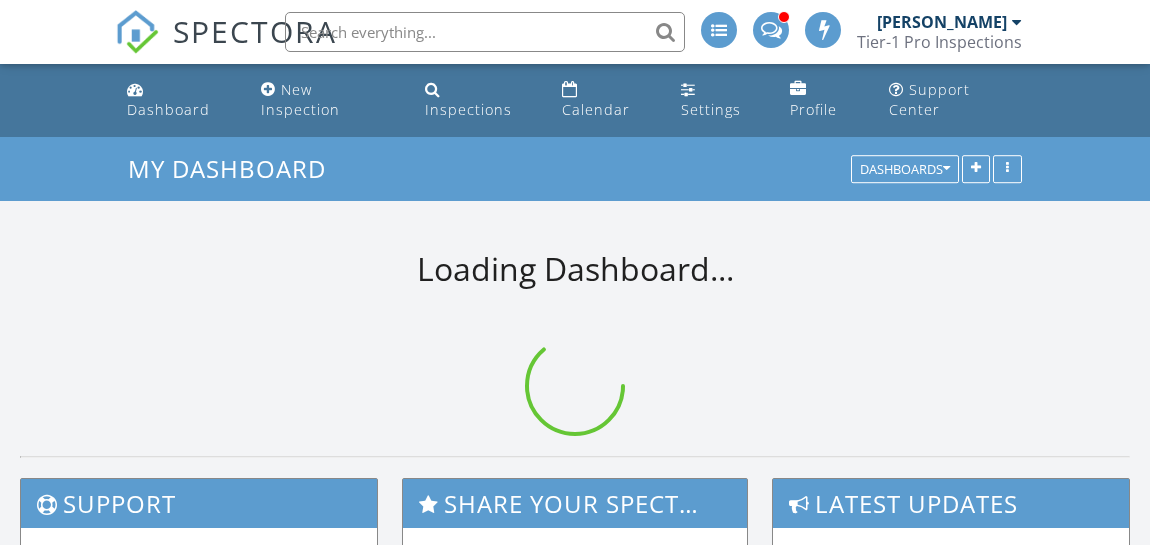 scroll, scrollTop: 0, scrollLeft: 0, axis: both 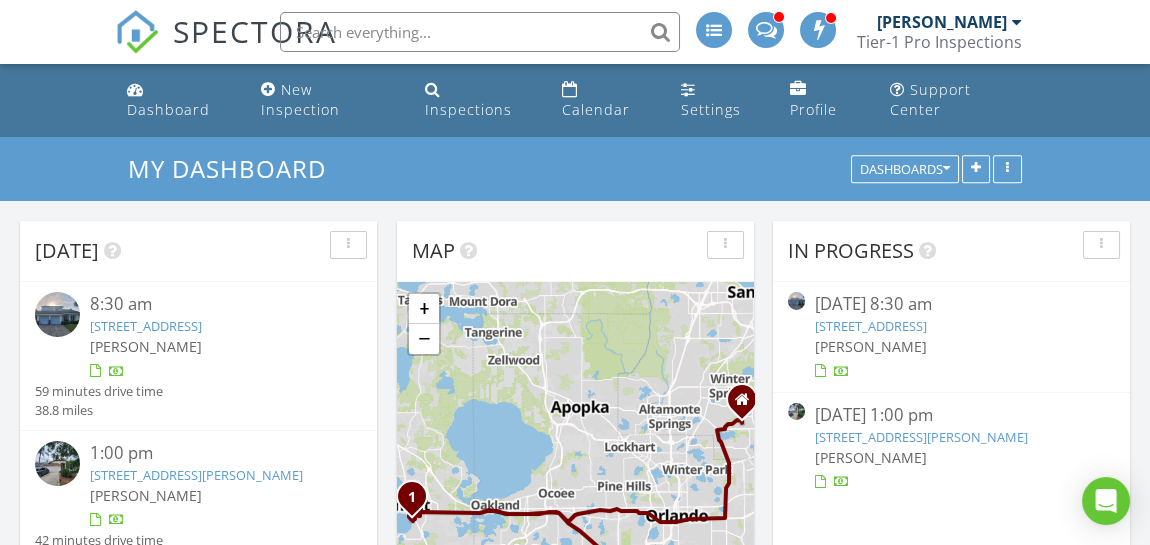 click at bounding box center (57, 314) 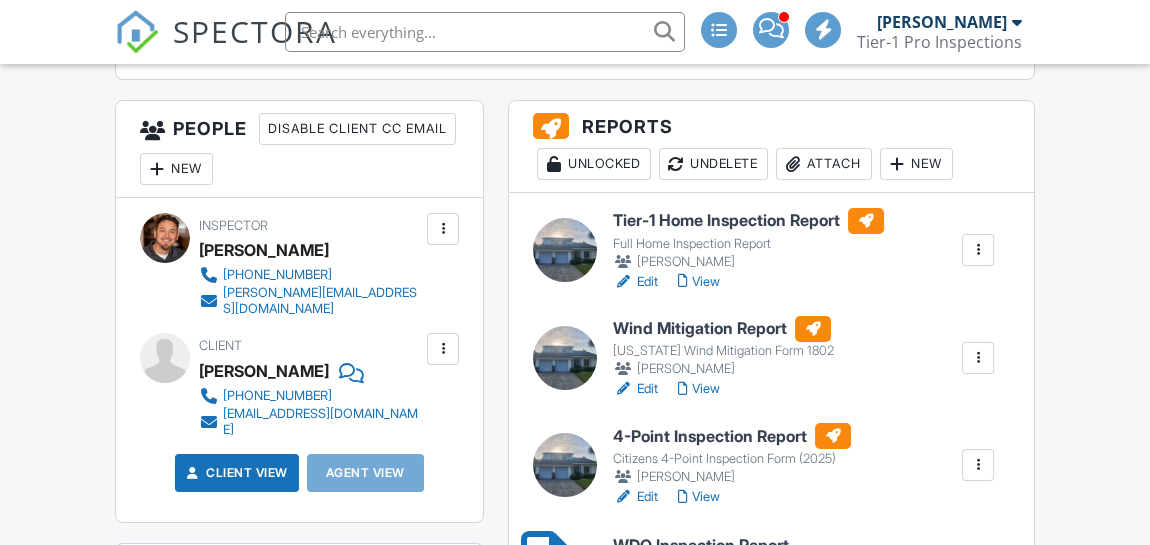 scroll, scrollTop: 1000, scrollLeft: 0, axis: vertical 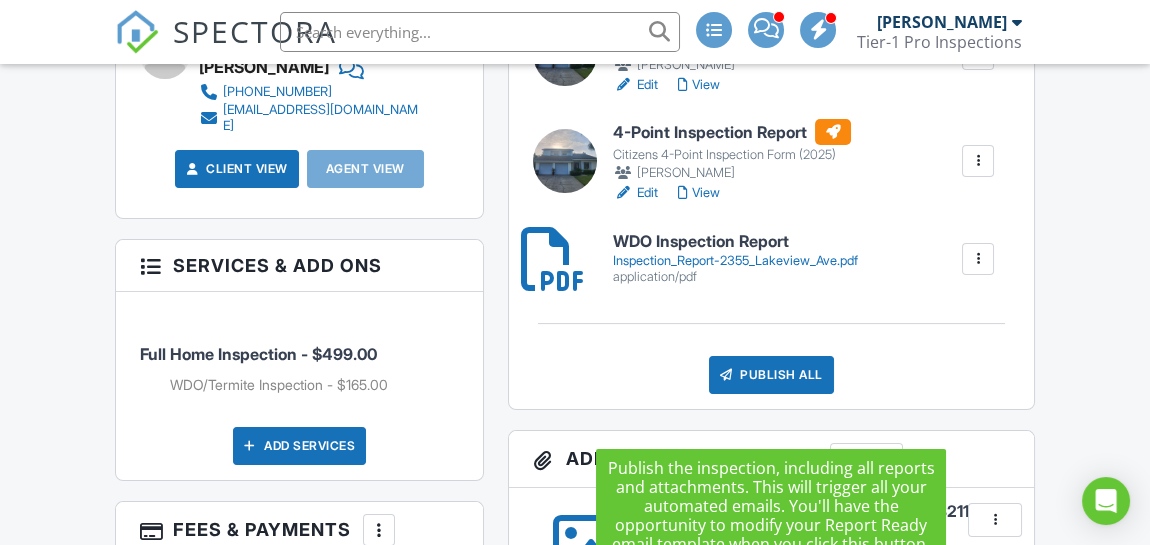 click on "Publish All" at bounding box center [771, 375] 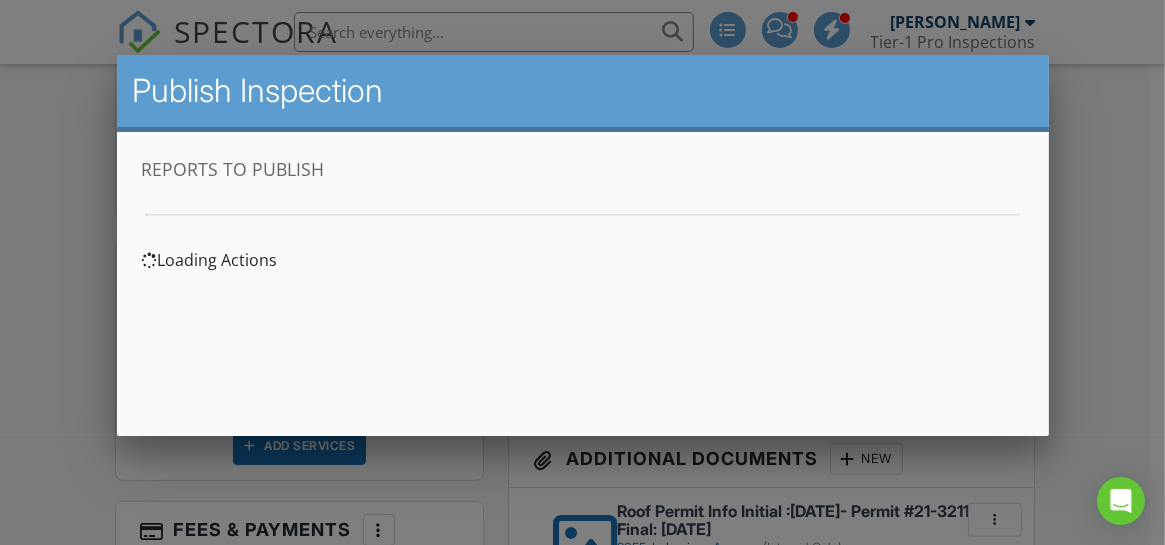 scroll, scrollTop: 0, scrollLeft: 0, axis: both 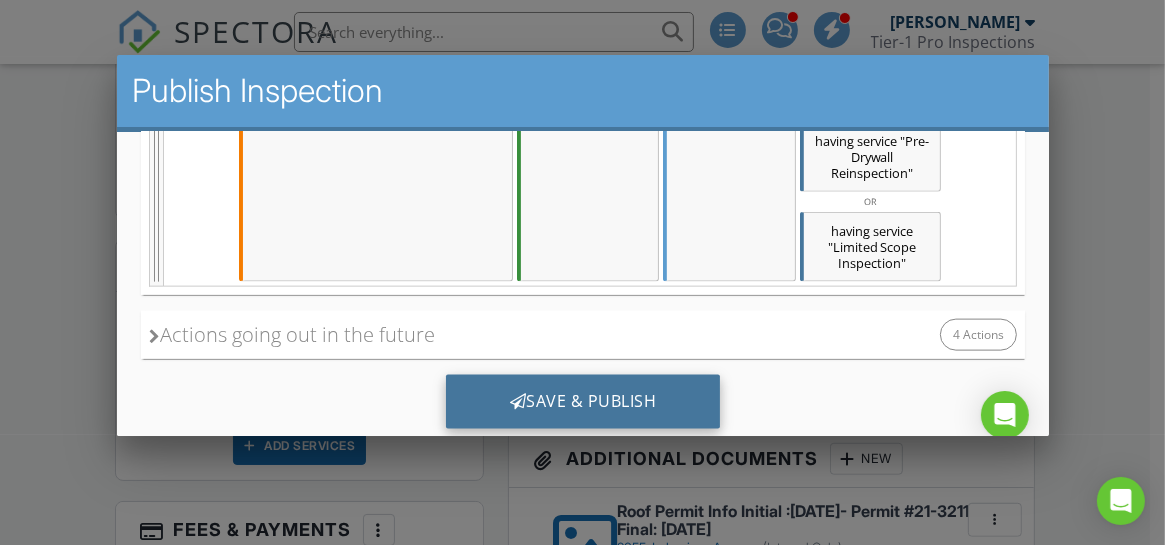 click on "Save & Publish" at bounding box center (582, 401) 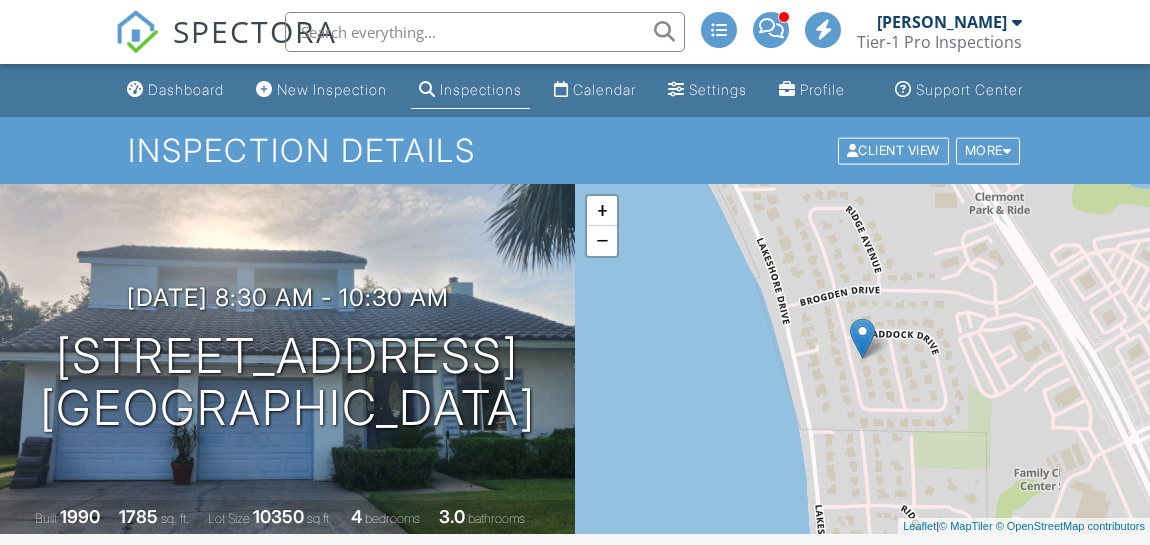 scroll, scrollTop: 0, scrollLeft: 0, axis: both 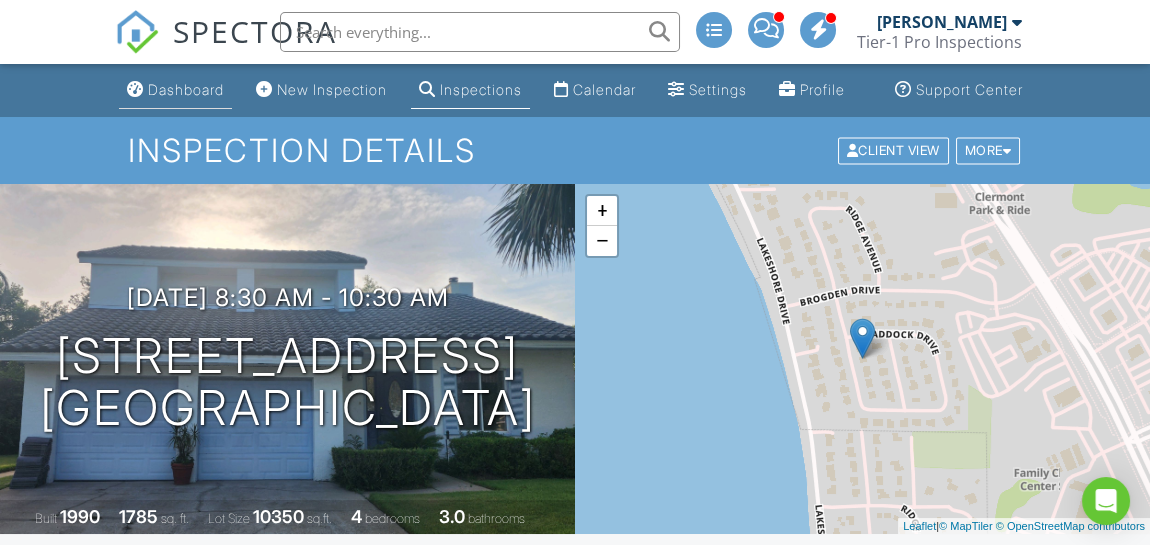 click on "Dashboard" at bounding box center [186, 89] 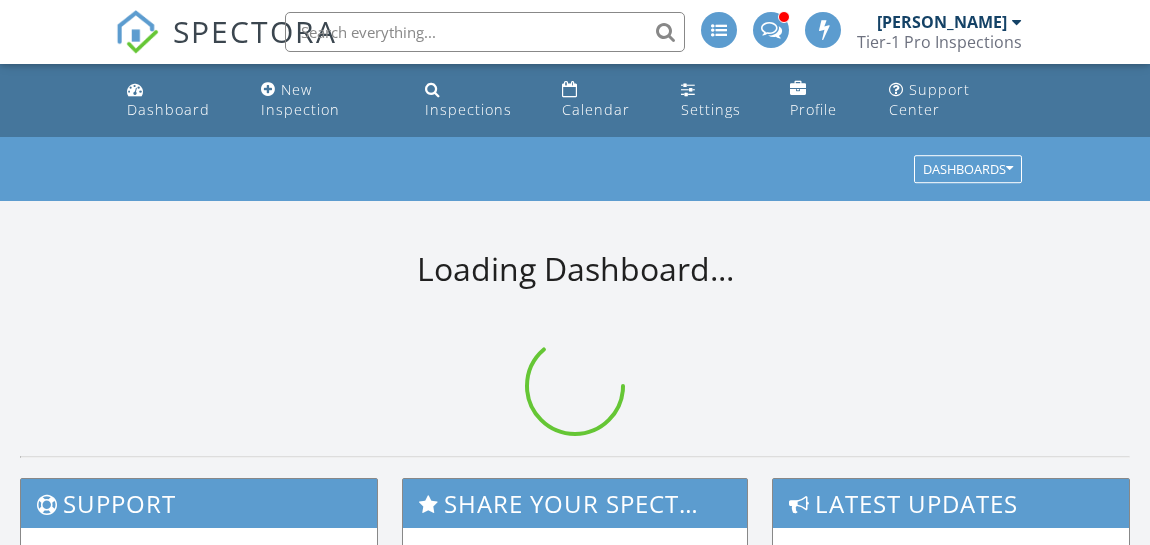 scroll, scrollTop: 0, scrollLeft: 0, axis: both 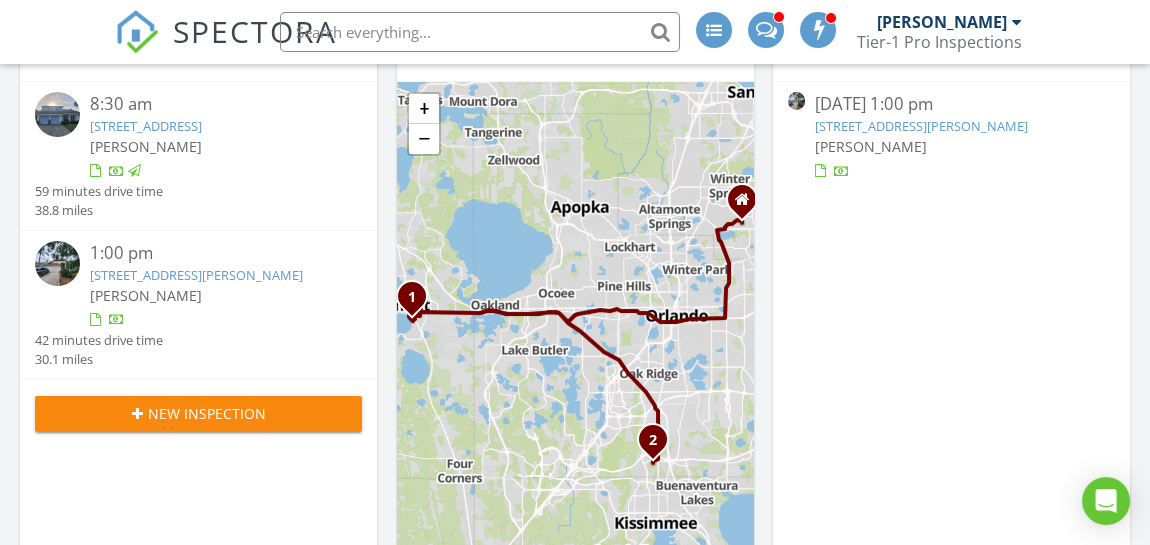 click at bounding box center [57, 263] 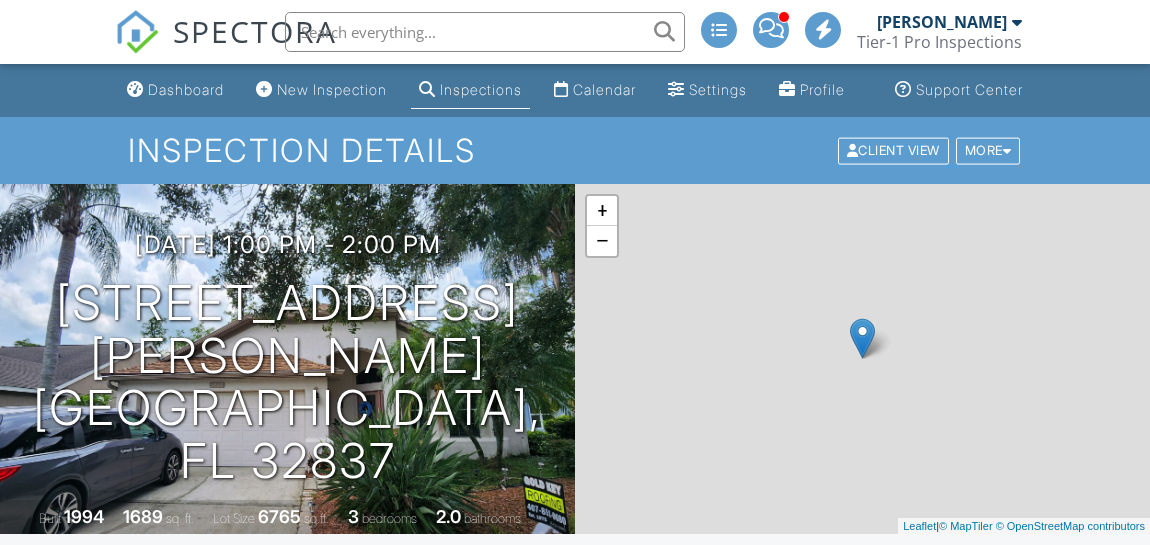 scroll, scrollTop: 0, scrollLeft: 0, axis: both 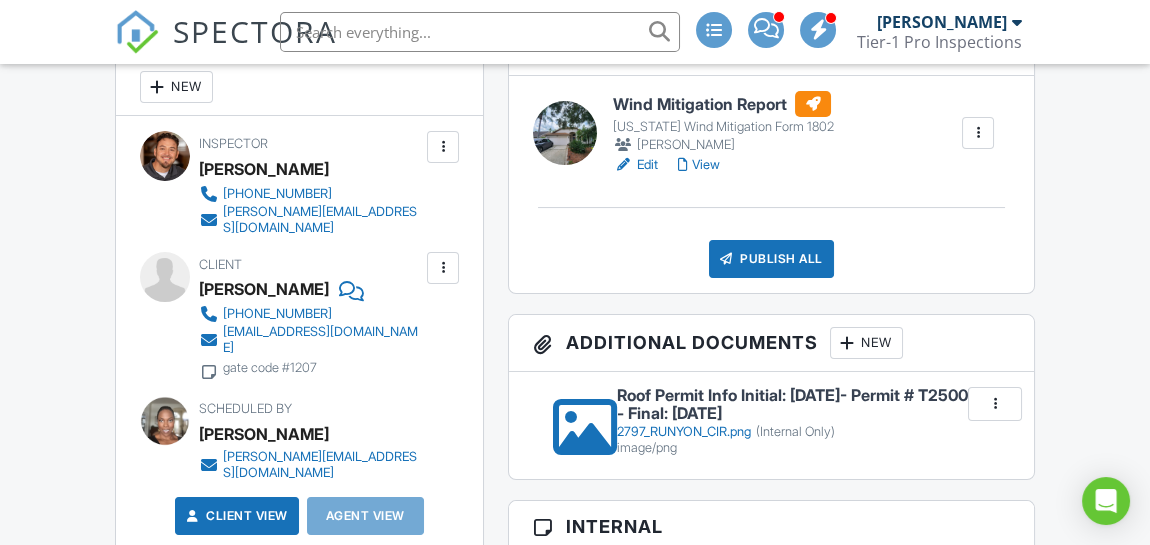 click at bounding box center (563, 397) 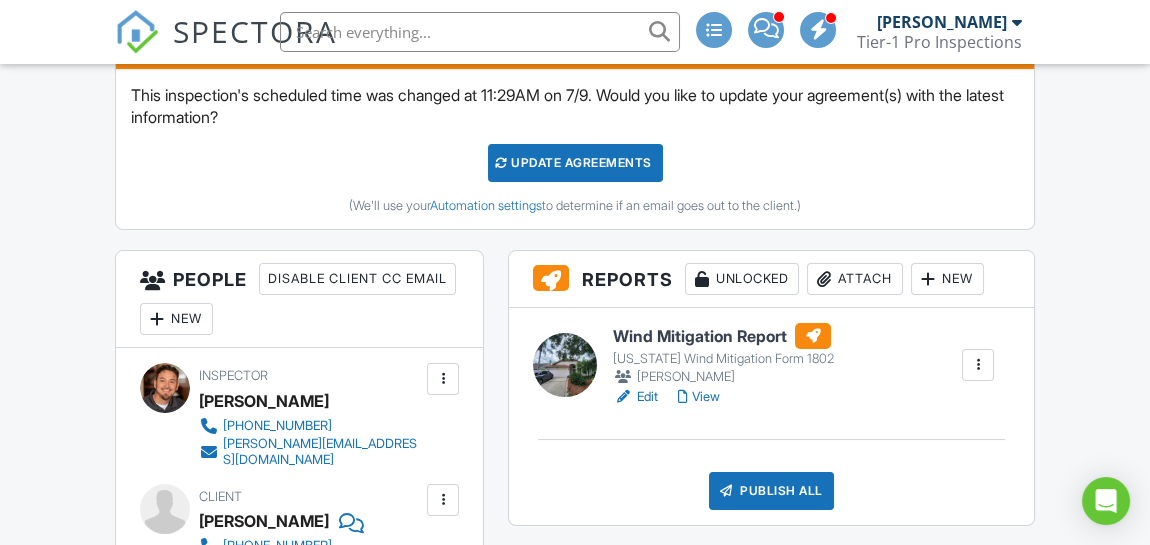 scroll, scrollTop: 600, scrollLeft: 0, axis: vertical 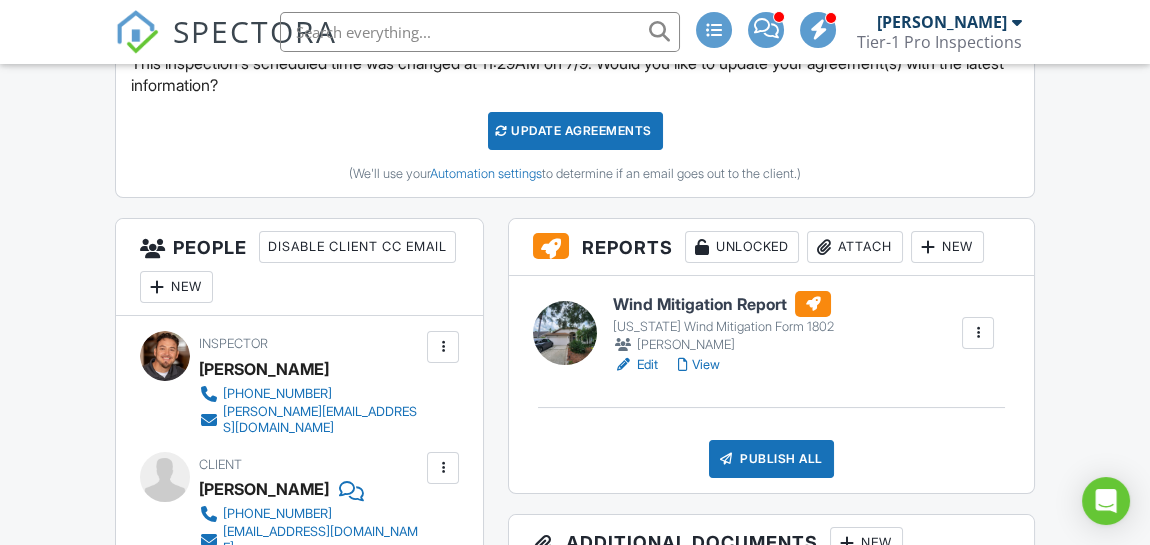 click at bounding box center [565, 333] 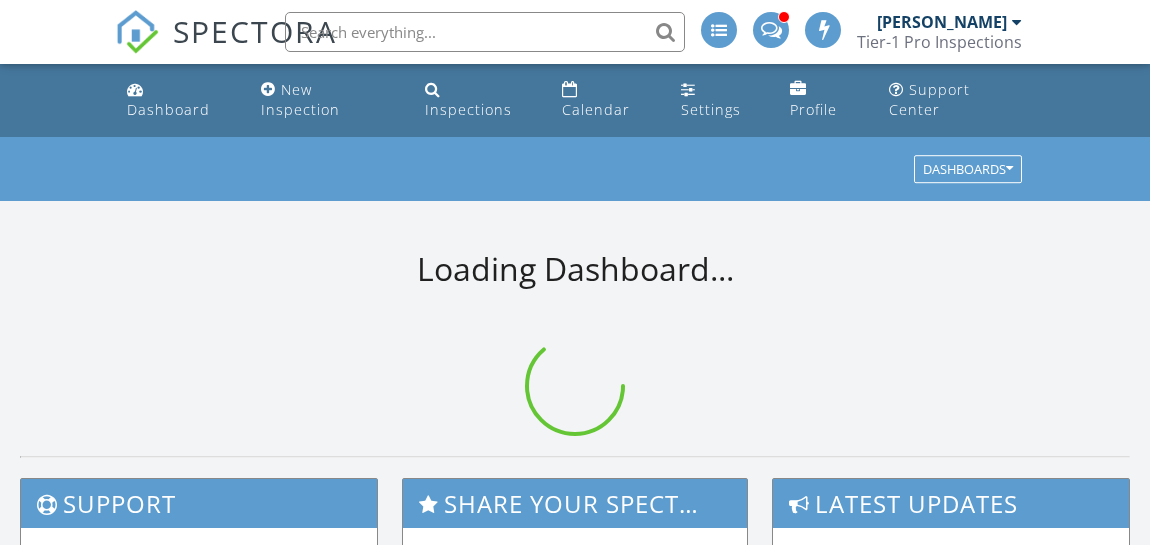 scroll, scrollTop: 0, scrollLeft: 0, axis: both 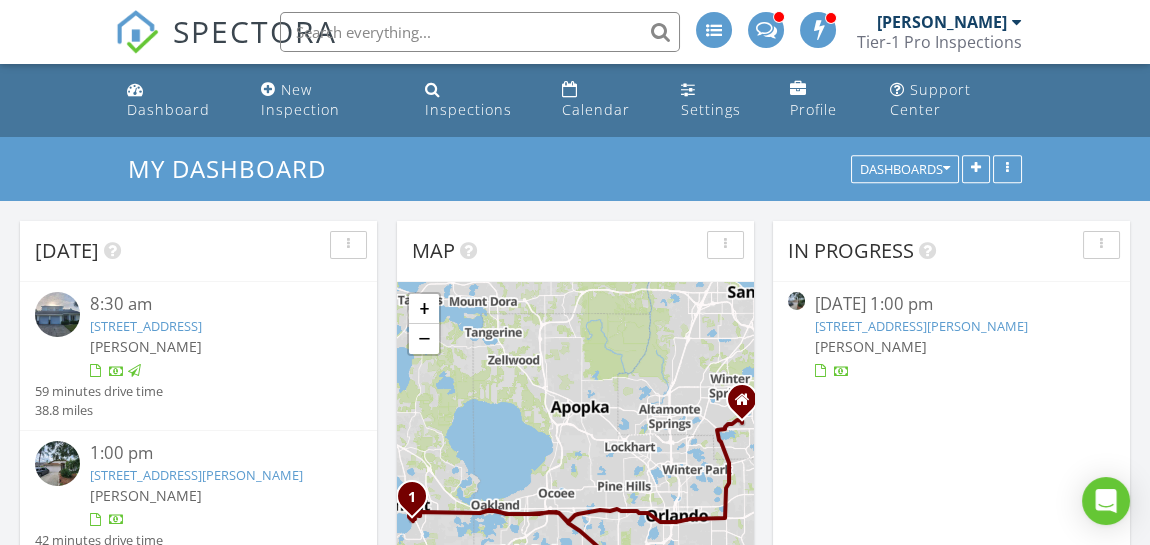 click at bounding box center (57, 463) 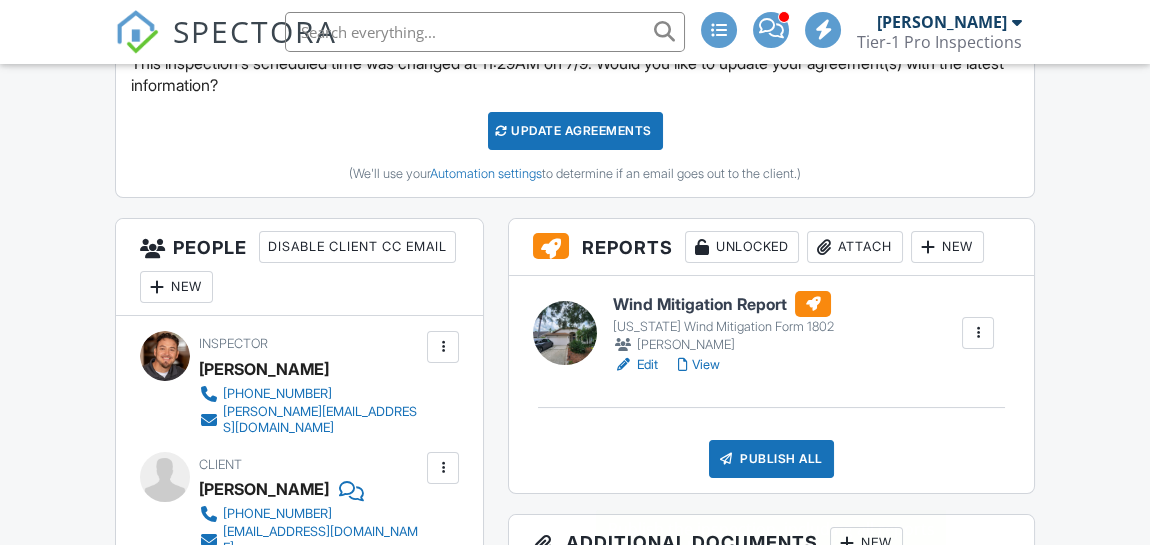 scroll, scrollTop: 600, scrollLeft: 0, axis: vertical 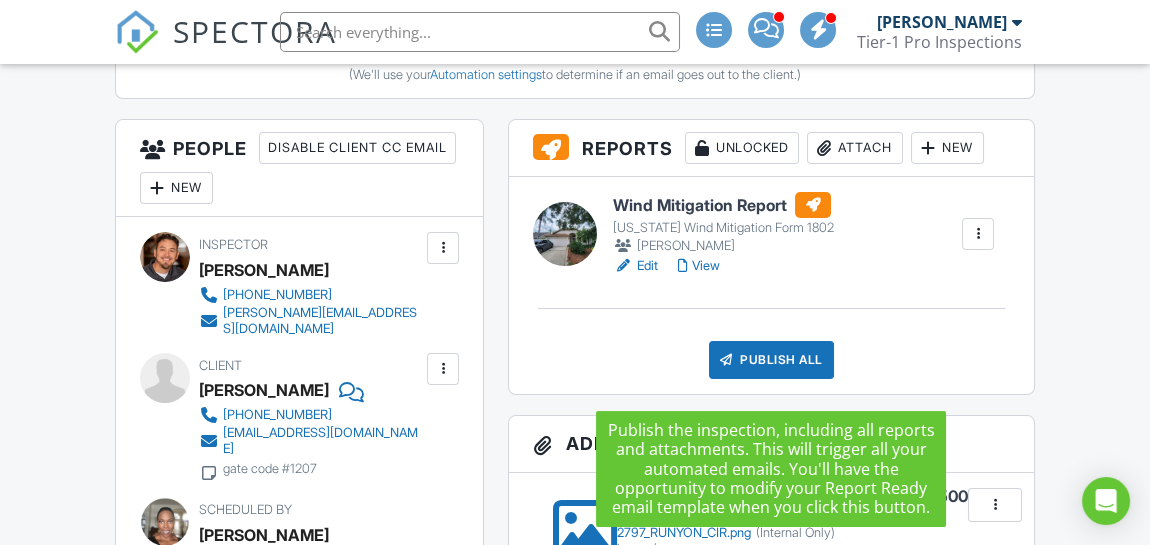 click on "Publish All" at bounding box center (771, 360) 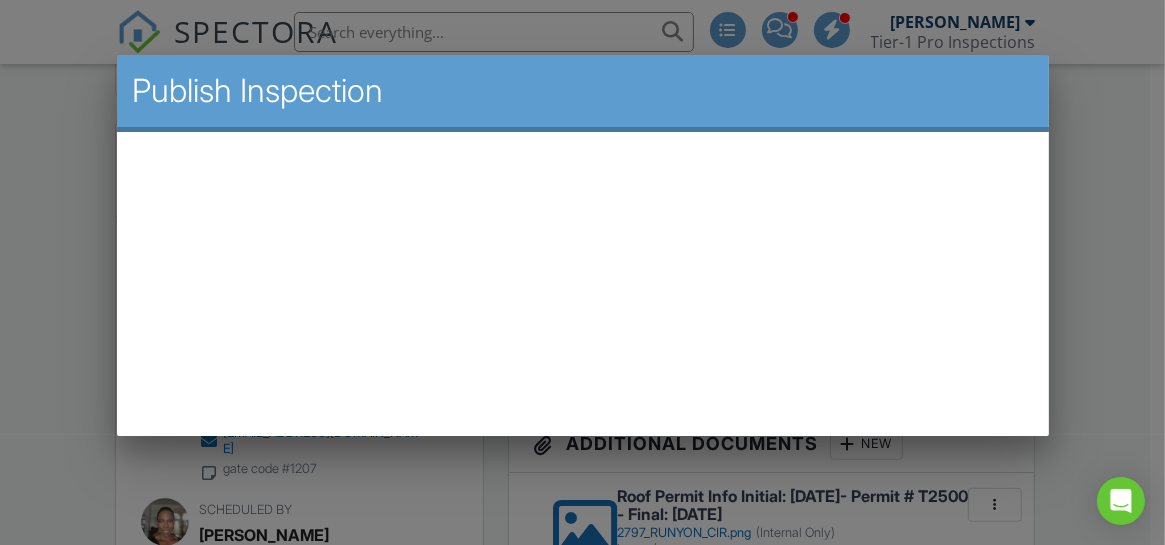 scroll, scrollTop: 0, scrollLeft: 0, axis: both 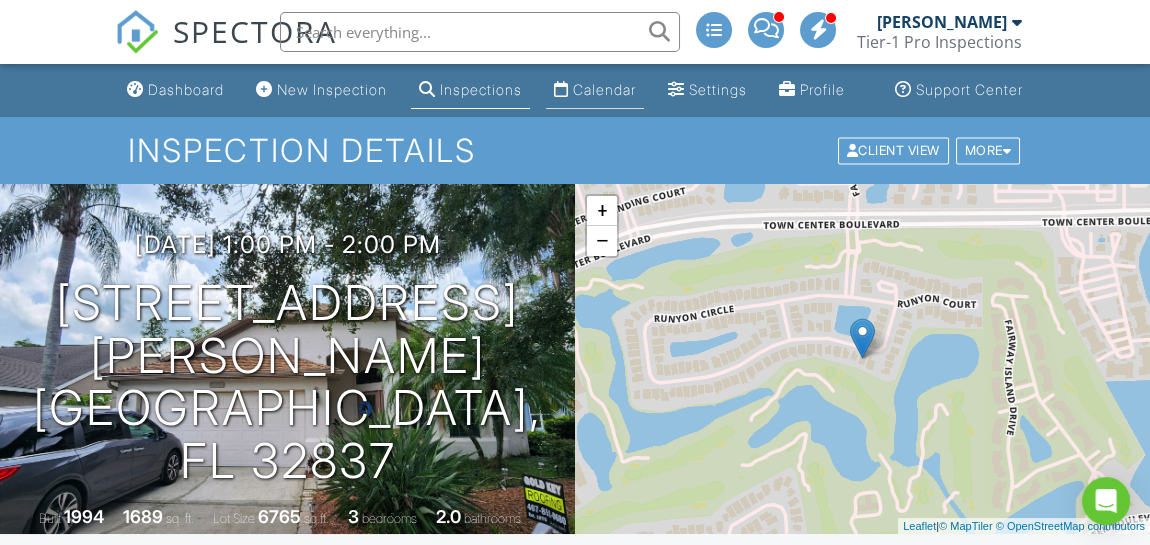click on "Calendar" at bounding box center (604, 89) 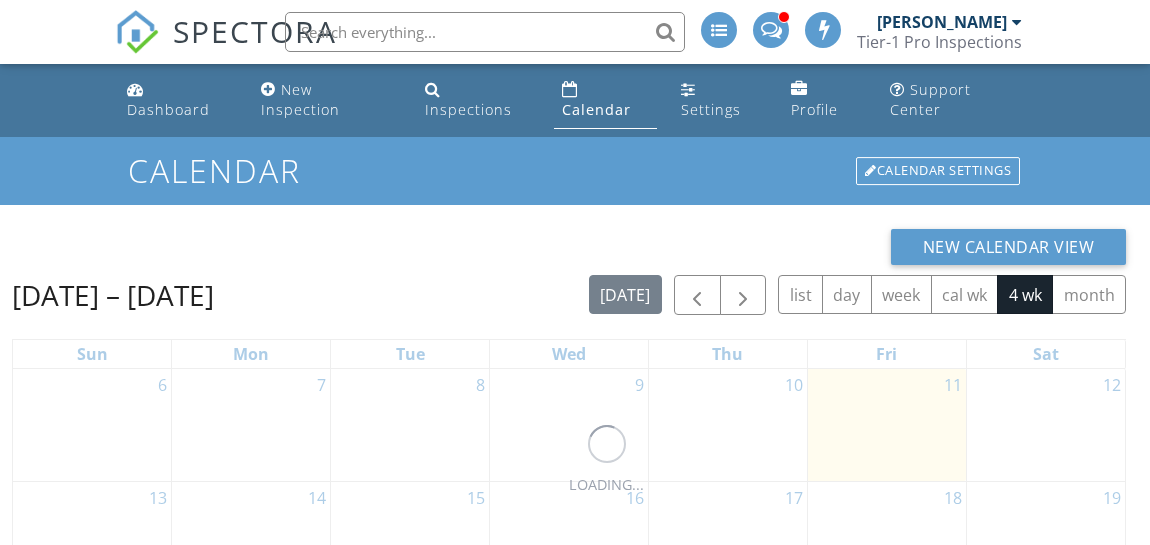 scroll, scrollTop: 0, scrollLeft: 0, axis: both 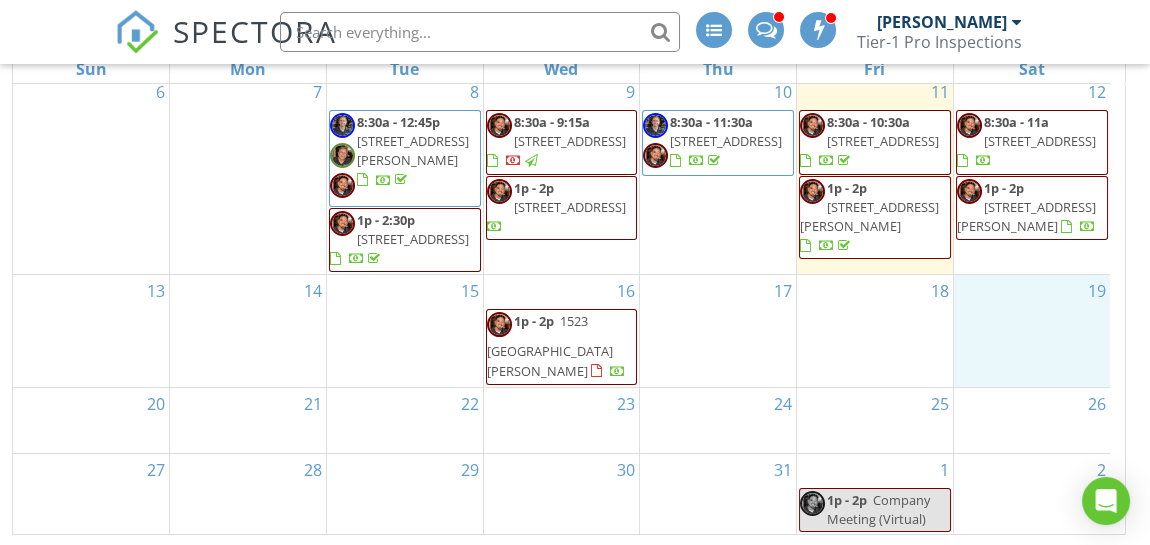 click on "19" at bounding box center [1032, 331] 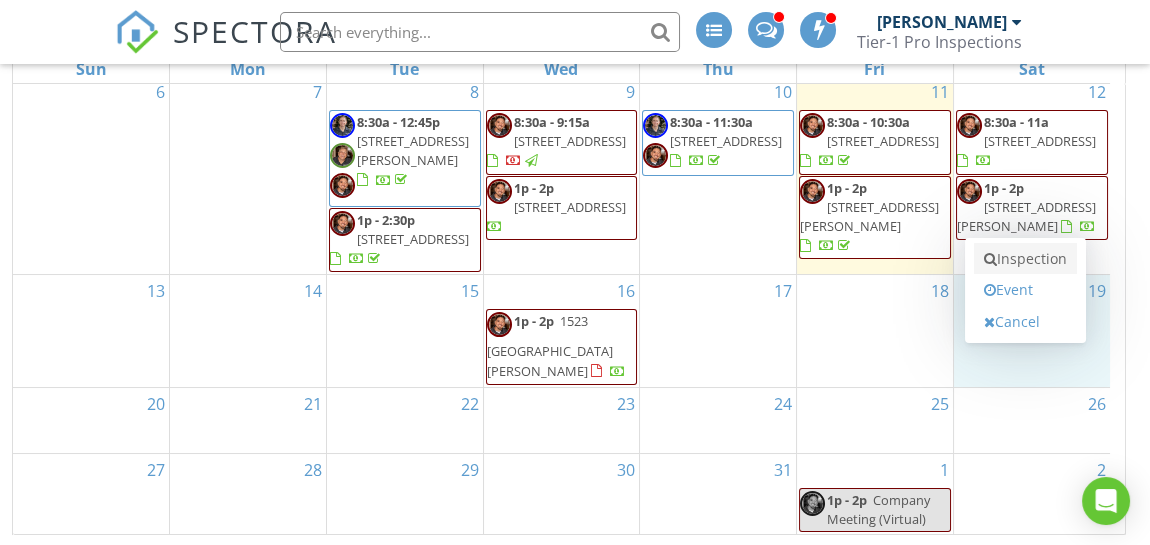 click on "Inspection" at bounding box center [1025, 259] 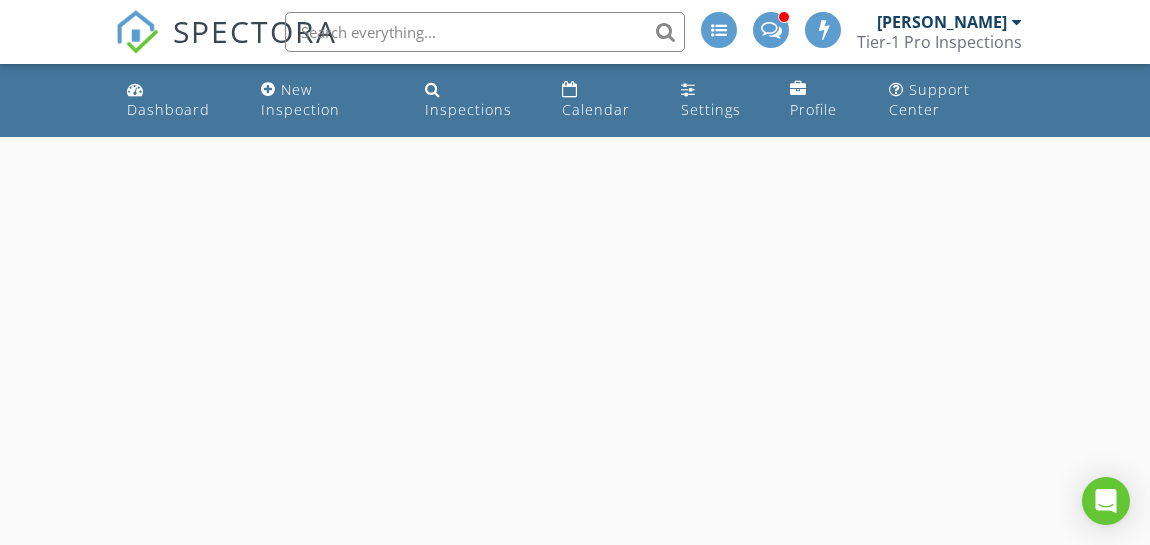 scroll, scrollTop: 0, scrollLeft: 0, axis: both 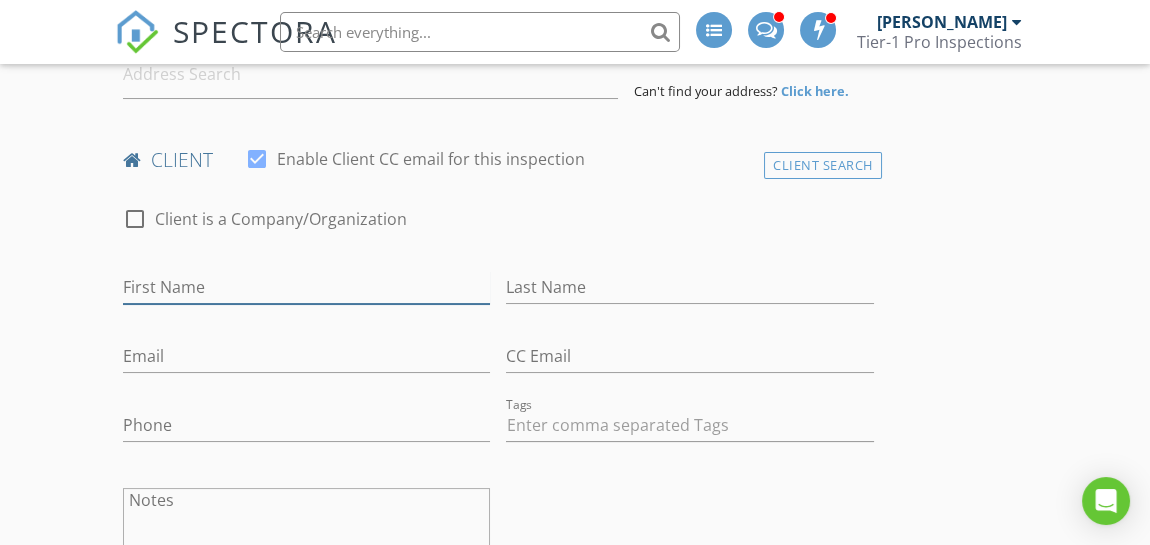 click on "First Name" at bounding box center (306, 287) 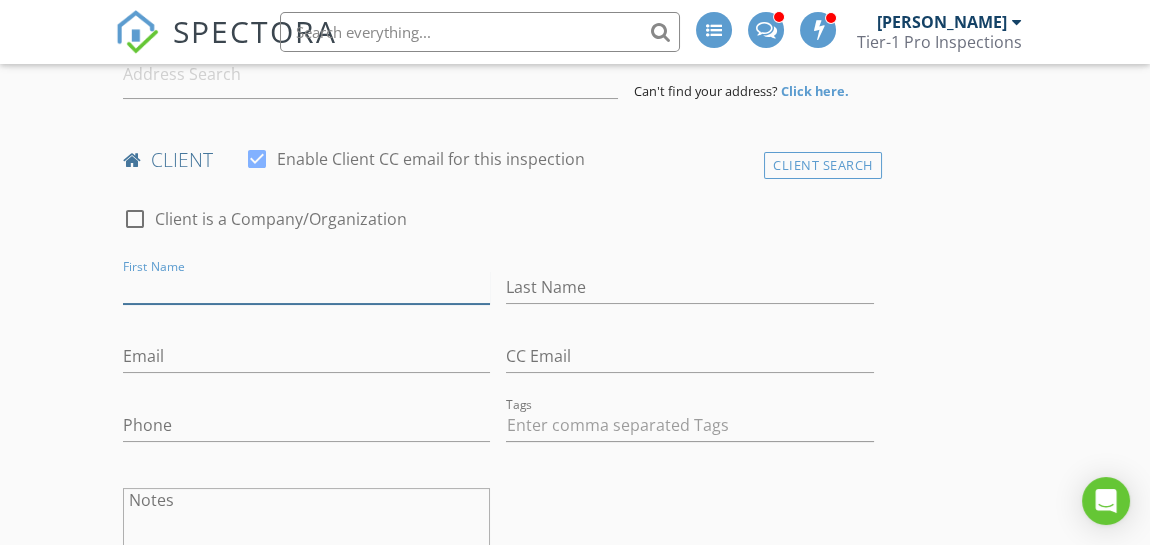 type on "[PERSON_NAME]" 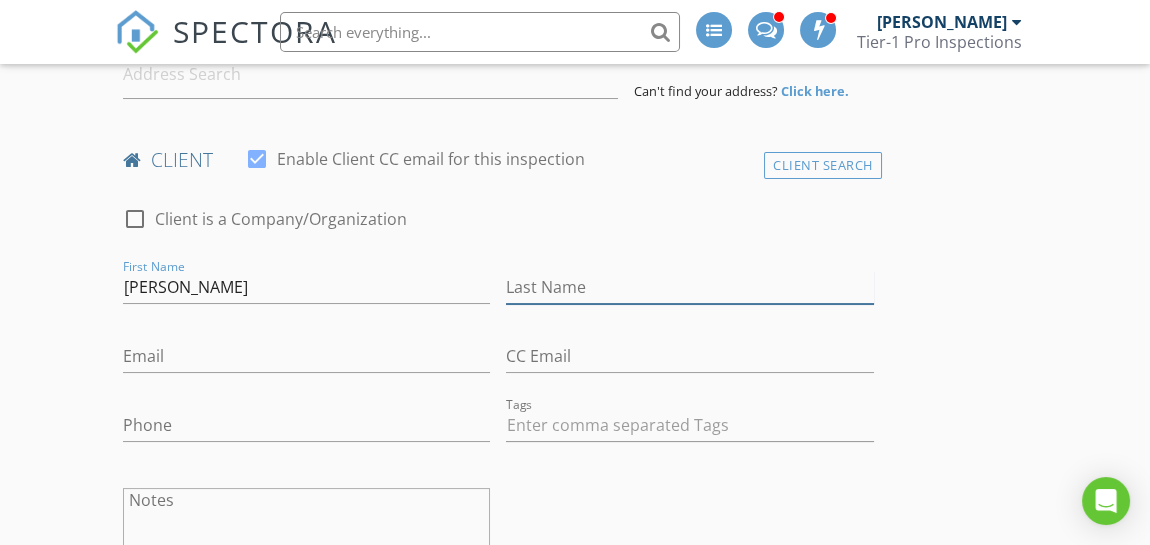 type on "[PERSON_NAME]" 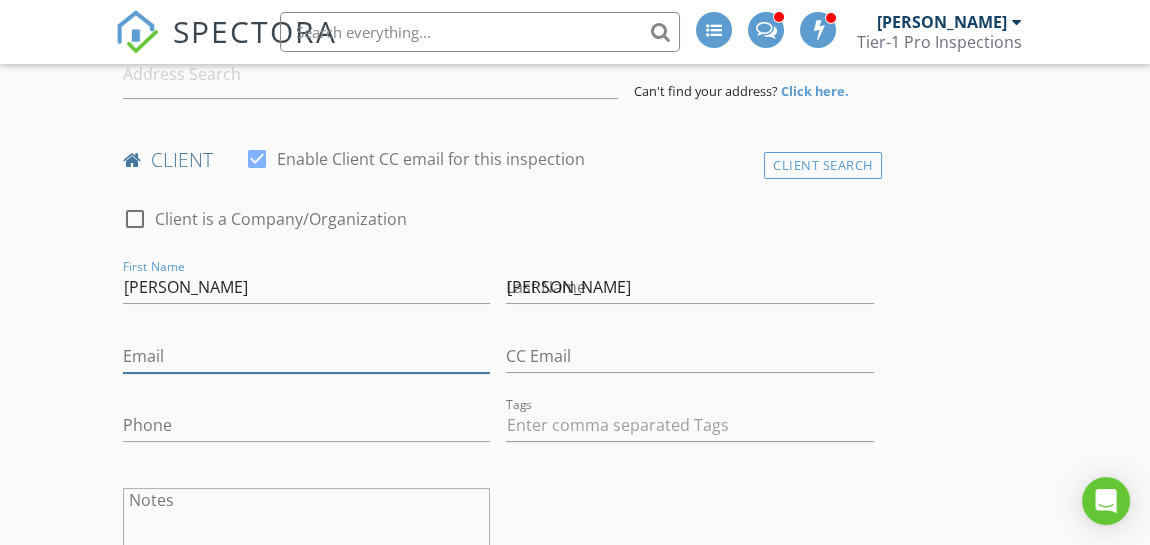 type on "[EMAIL_ADDRESS][DOMAIN_NAME]" 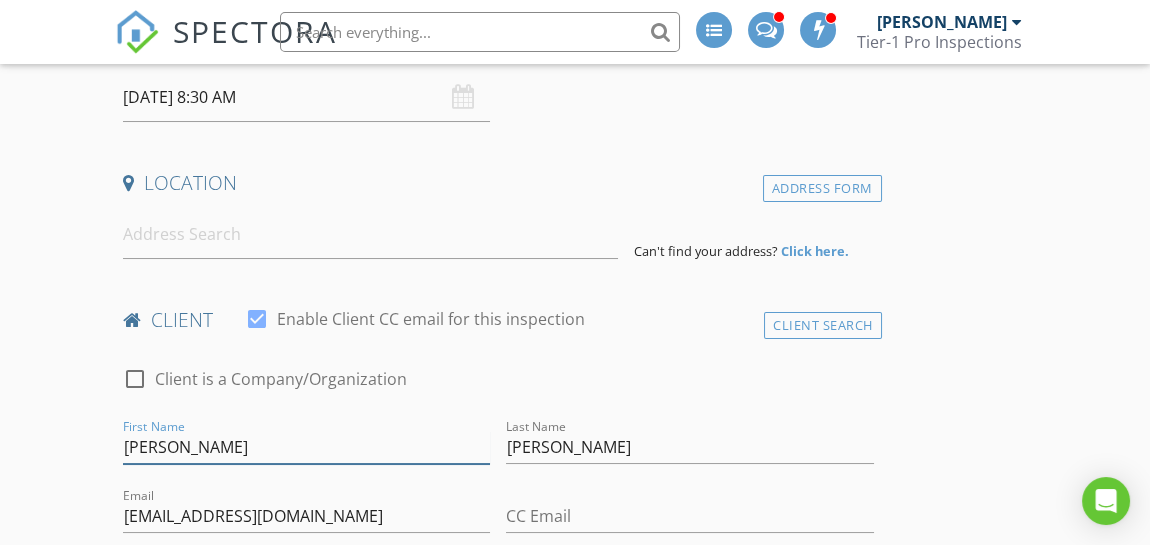 scroll, scrollTop: 213, scrollLeft: 0, axis: vertical 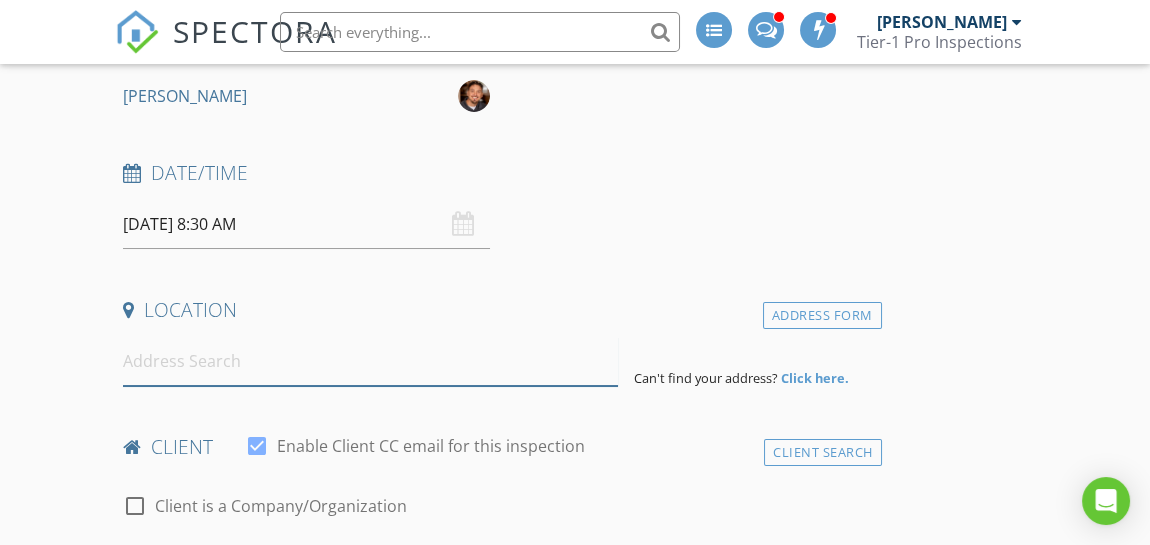 click at bounding box center (370, 361) 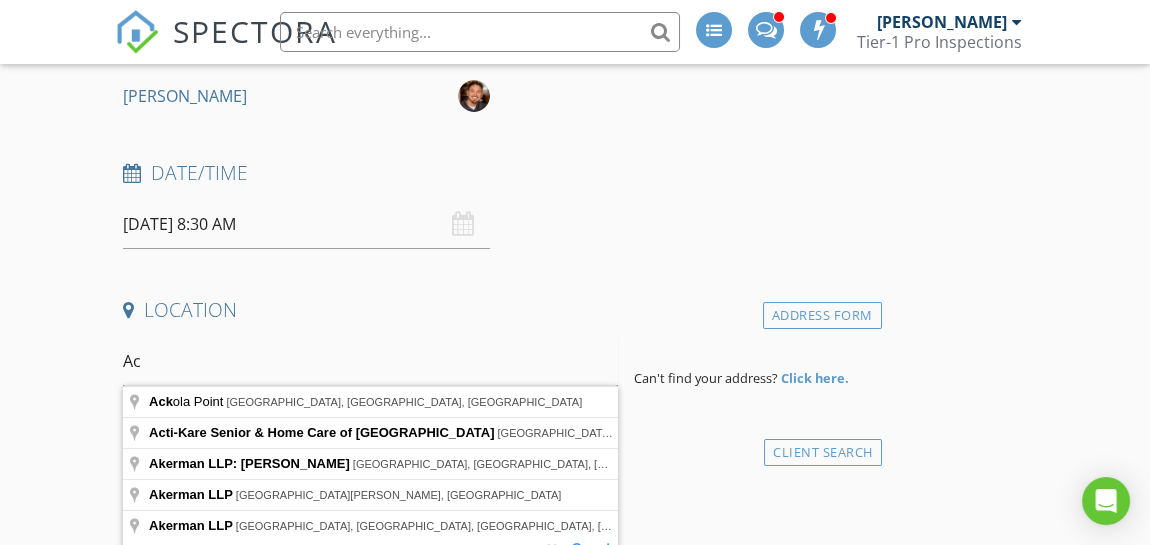 type on "A" 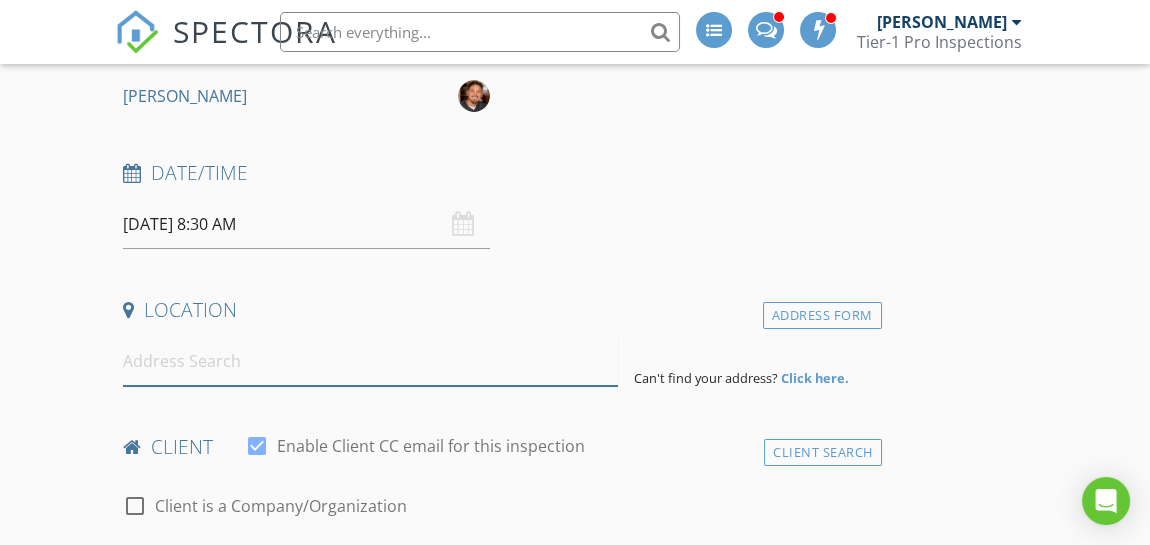 click at bounding box center (370, 361) 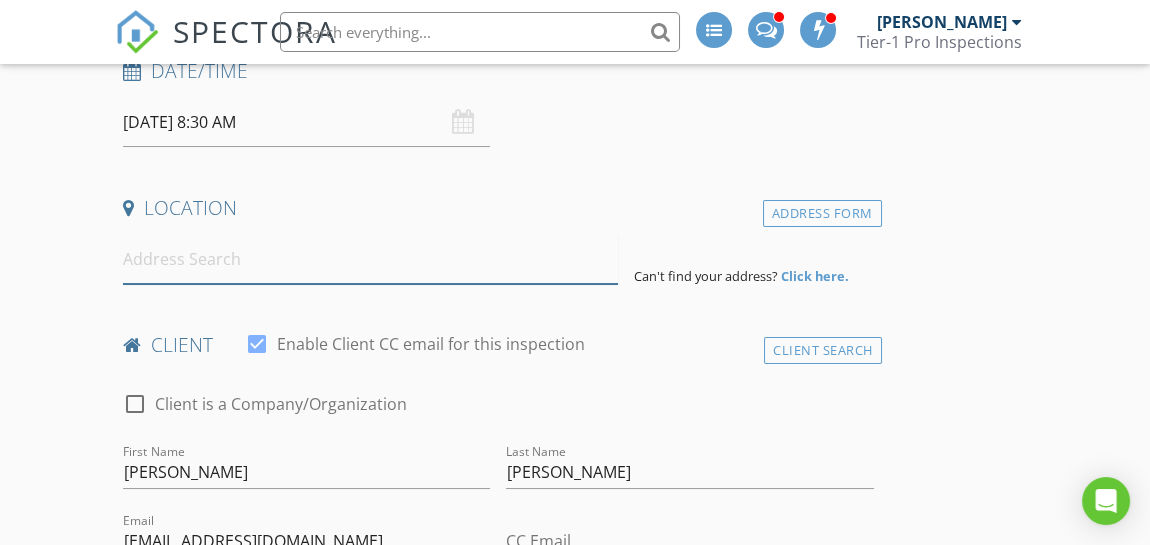 scroll, scrollTop: 313, scrollLeft: 0, axis: vertical 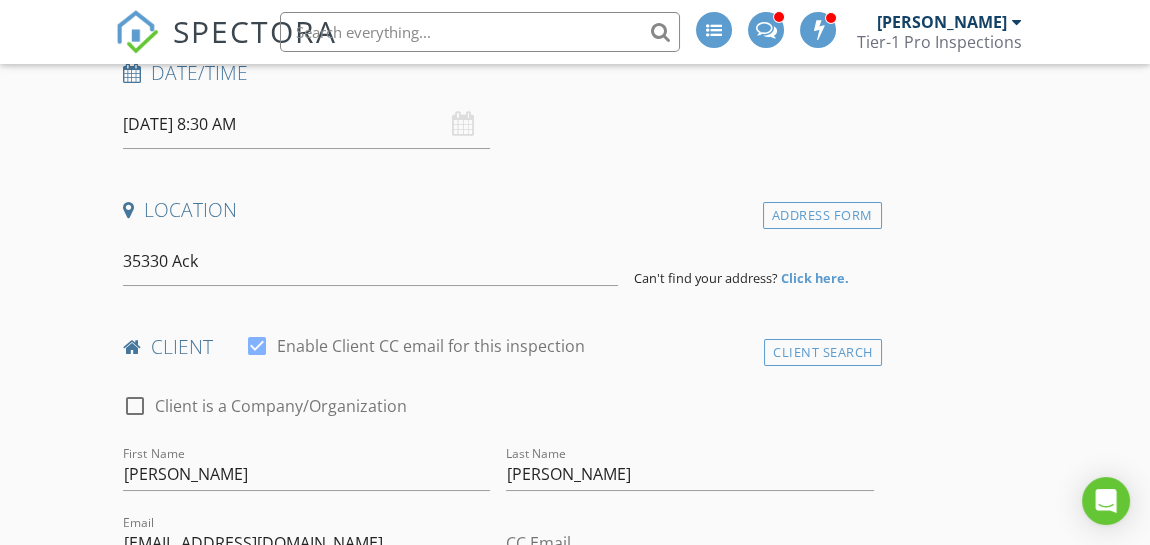 type on "35330 Ackley Trace, Zephyrhills, FL, USA" 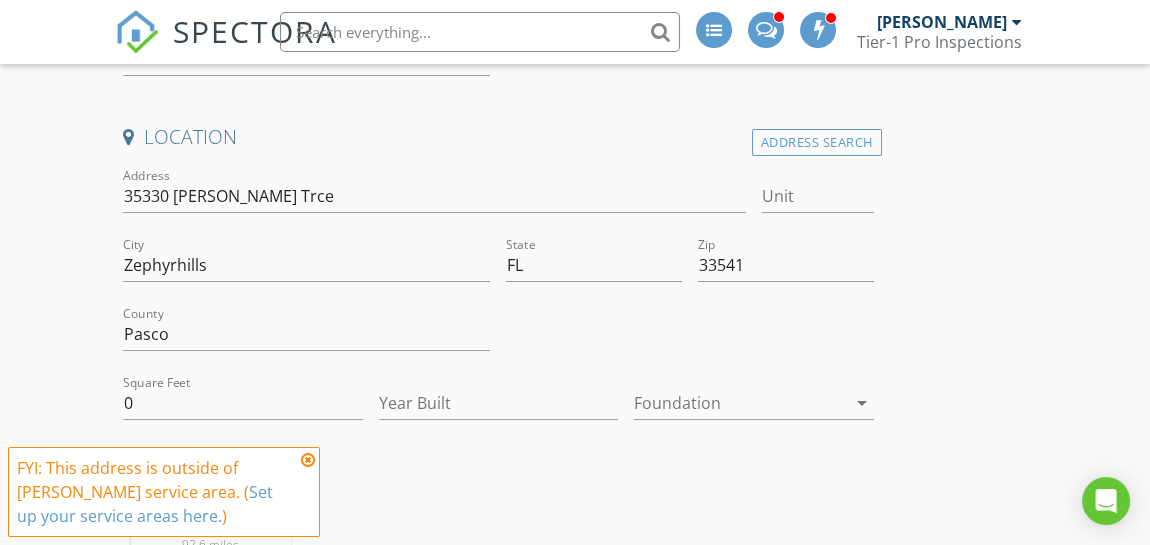 scroll, scrollTop: 413, scrollLeft: 0, axis: vertical 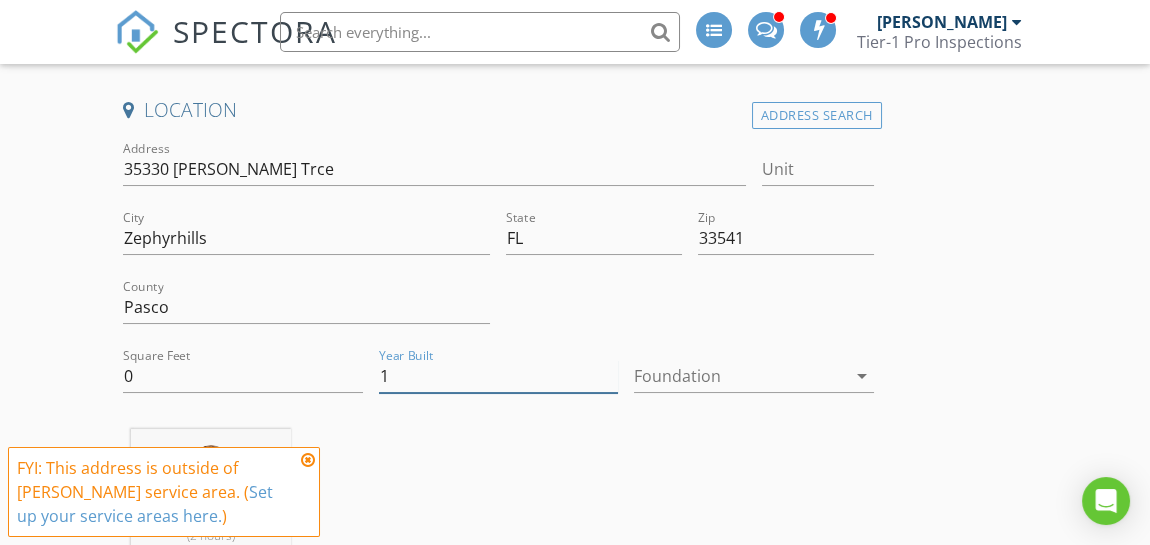 type on "1" 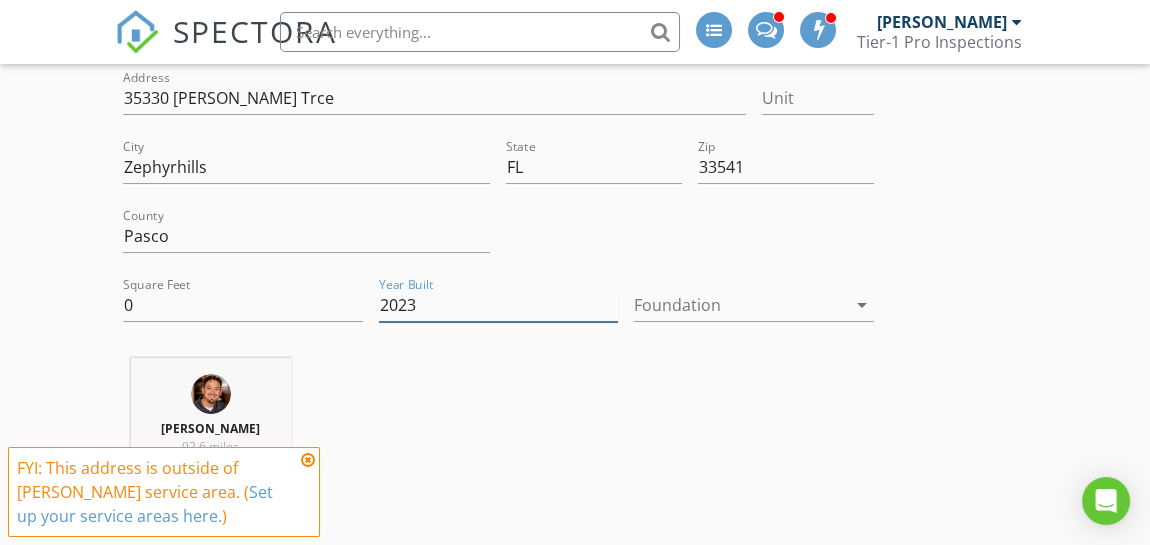 scroll, scrollTop: 513, scrollLeft: 0, axis: vertical 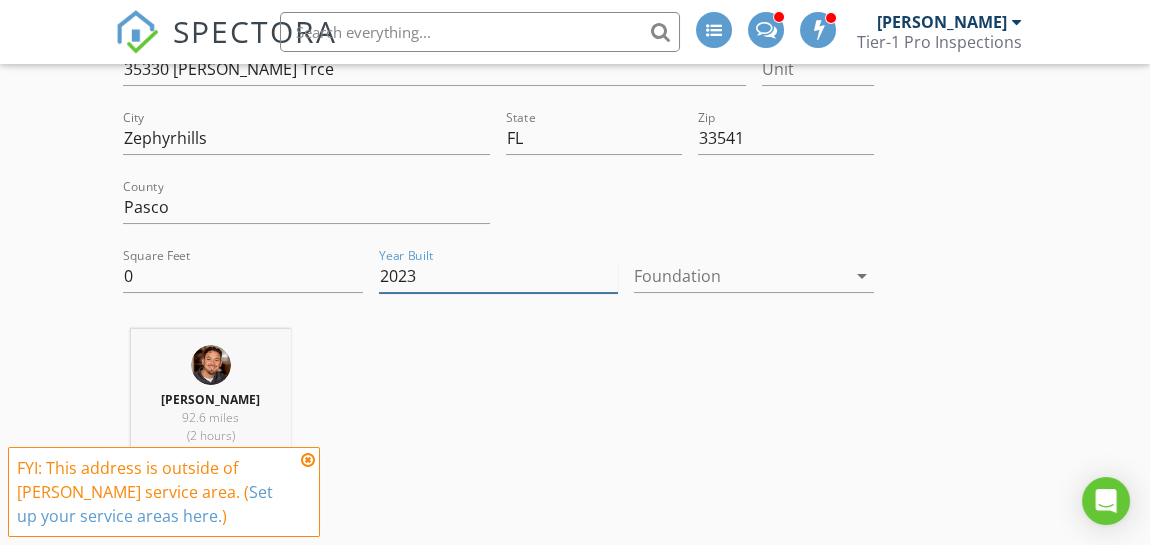 type on "2023" 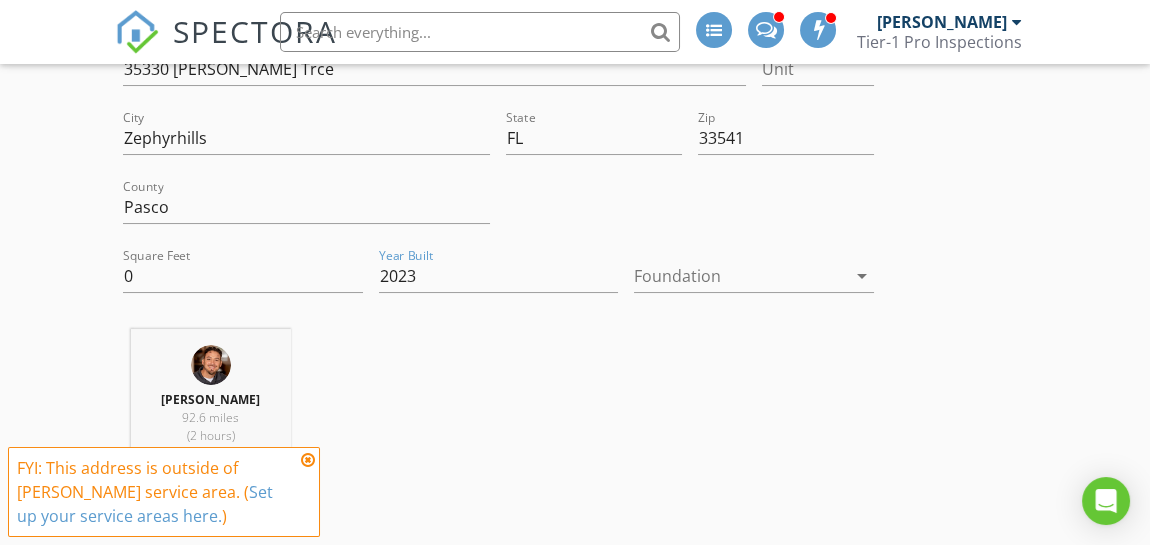 click on "arrow_drop_down" at bounding box center (862, 276) 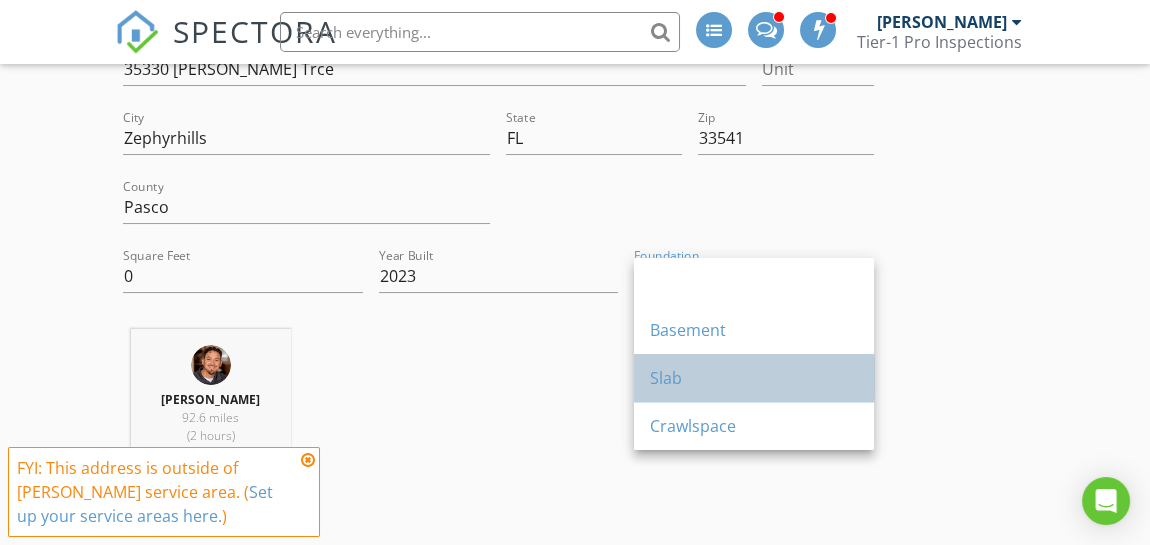 click on "Slab" at bounding box center [754, 378] 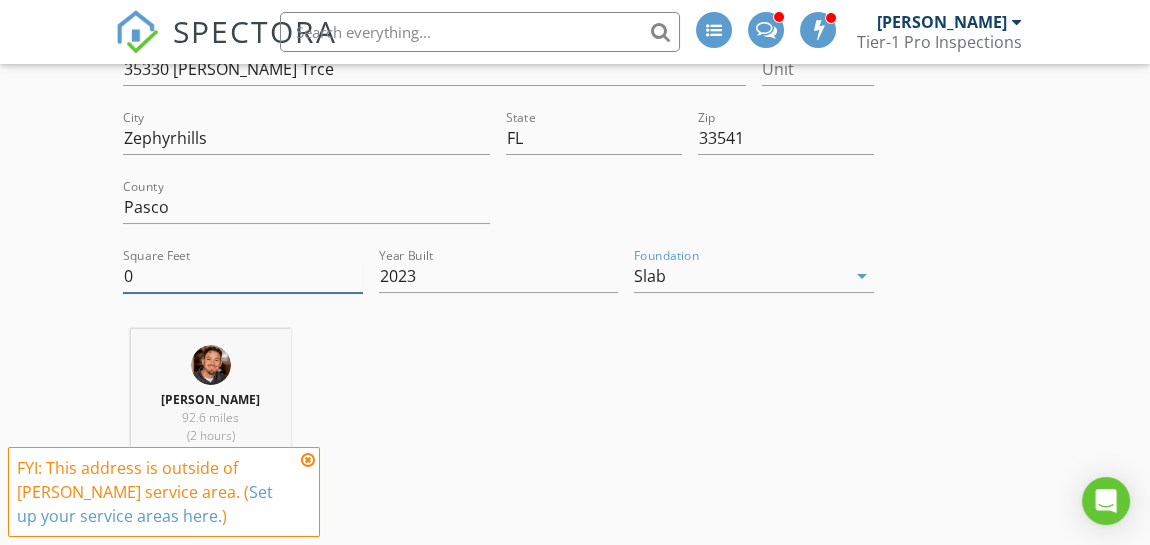 click on "0" at bounding box center (243, 276) 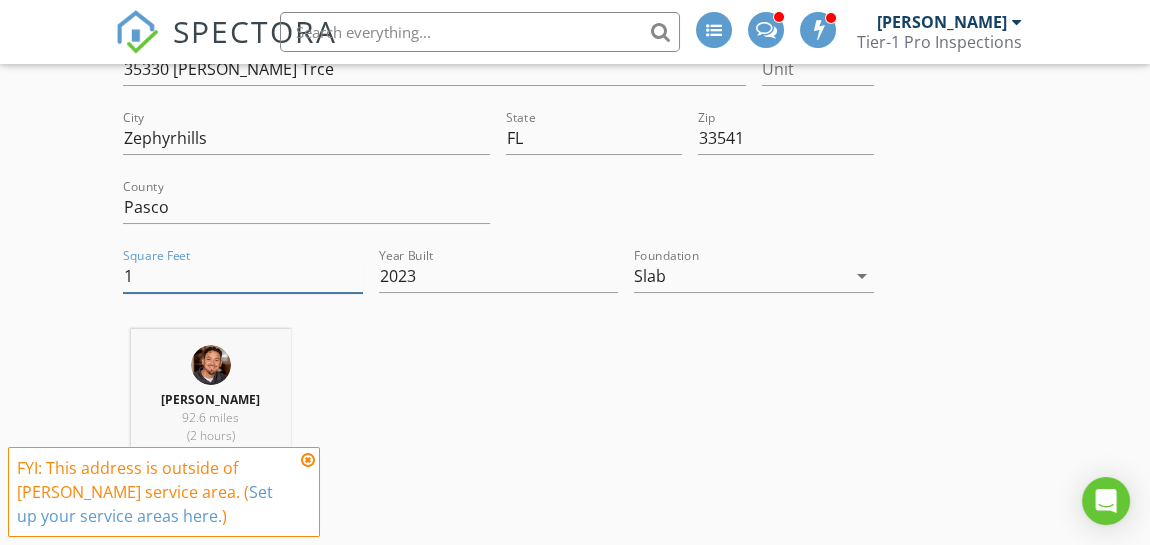 type on "1" 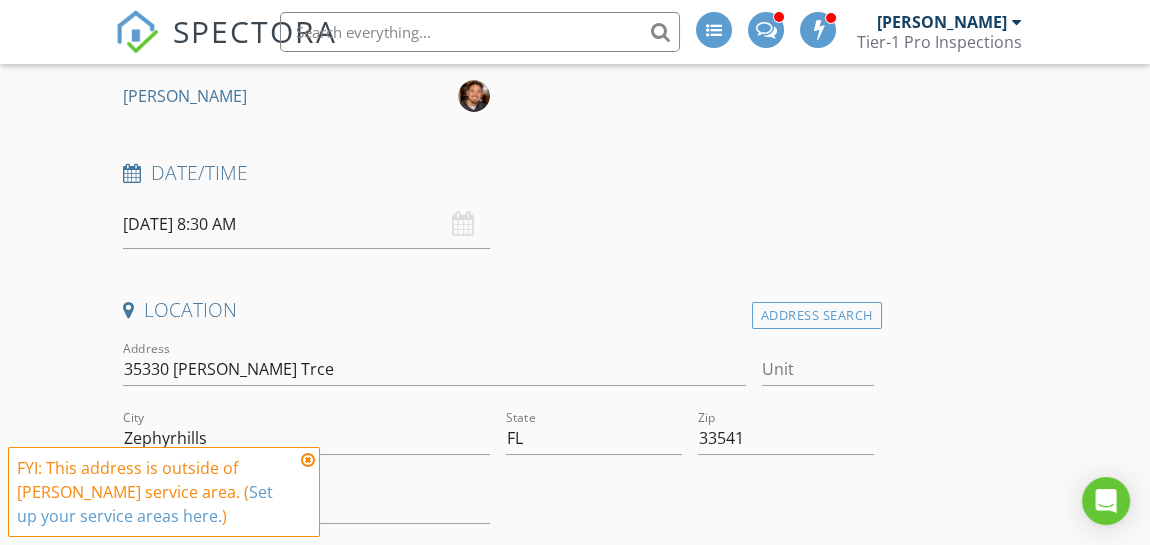 scroll, scrollTop: 613, scrollLeft: 0, axis: vertical 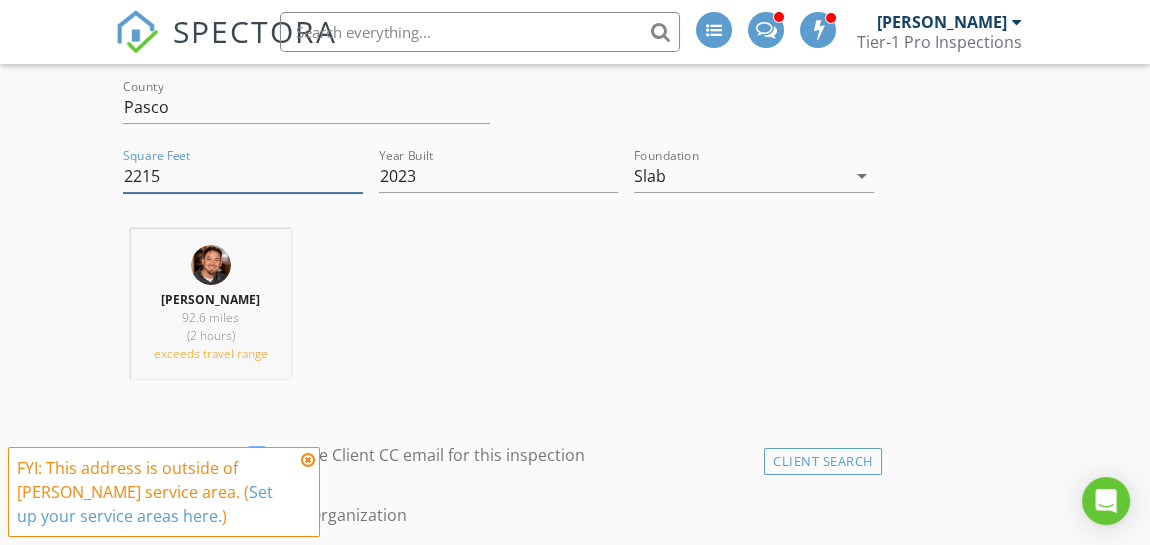 type on "2215" 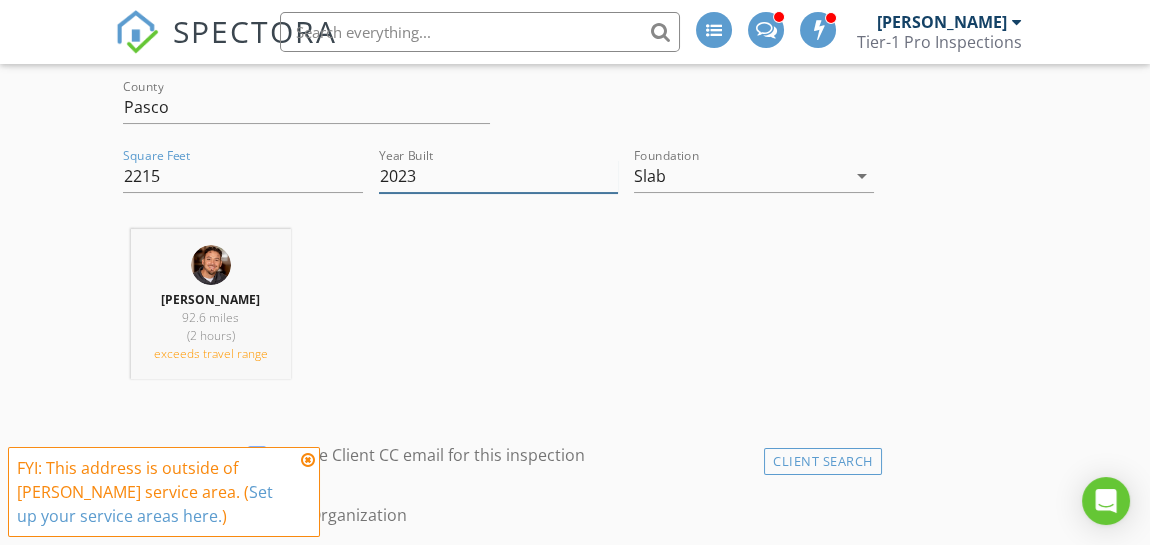 click on "2023" at bounding box center (499, 176) 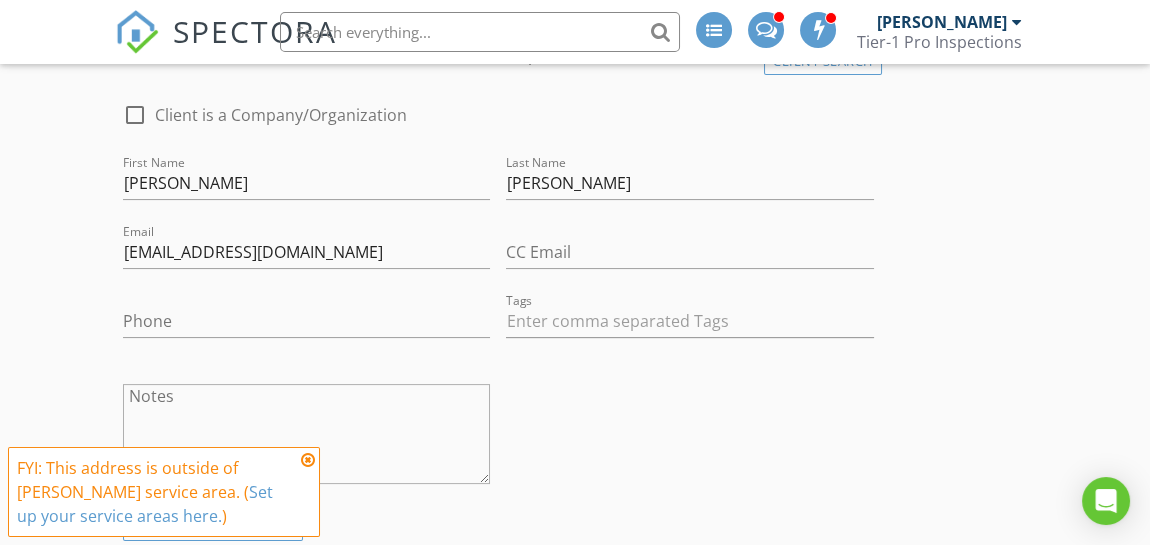 scroll, scrollTop: 1113, scrollLeft: 0, axis: vertical 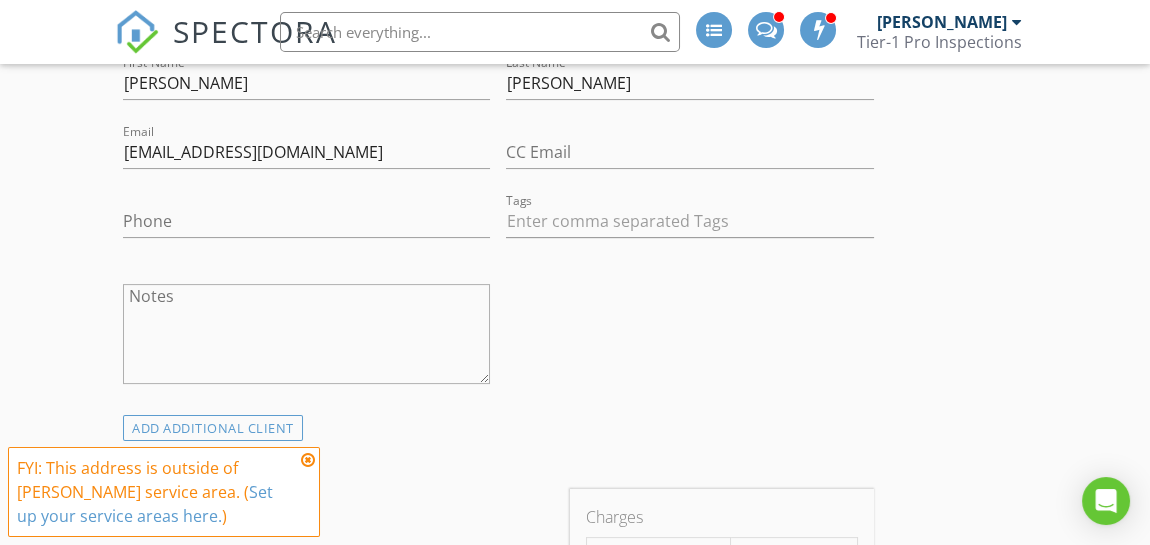 type on "2024" 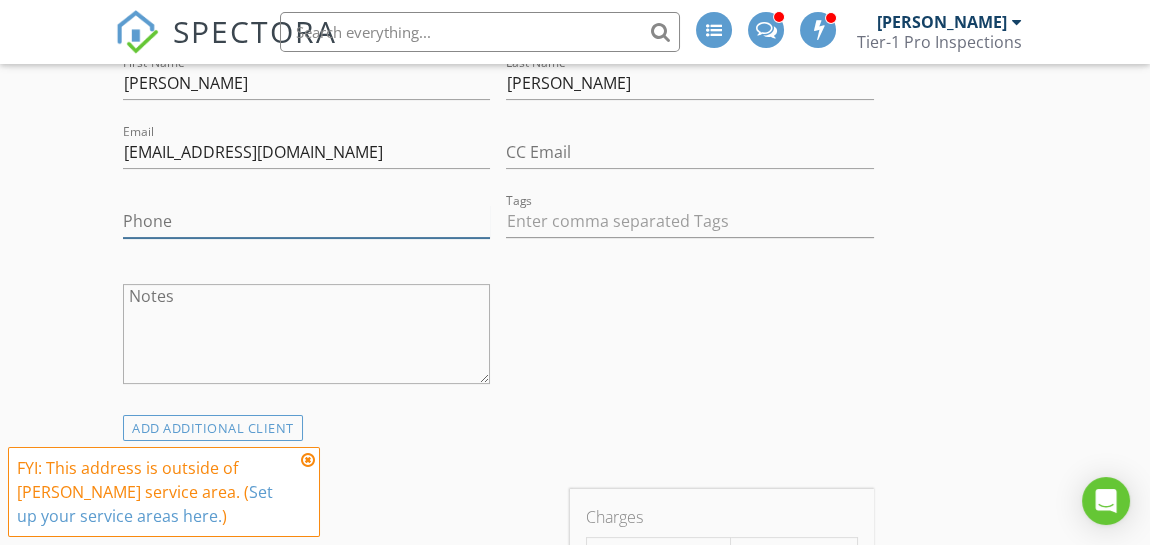 click on "Phone" at bounding box center [306, 221] 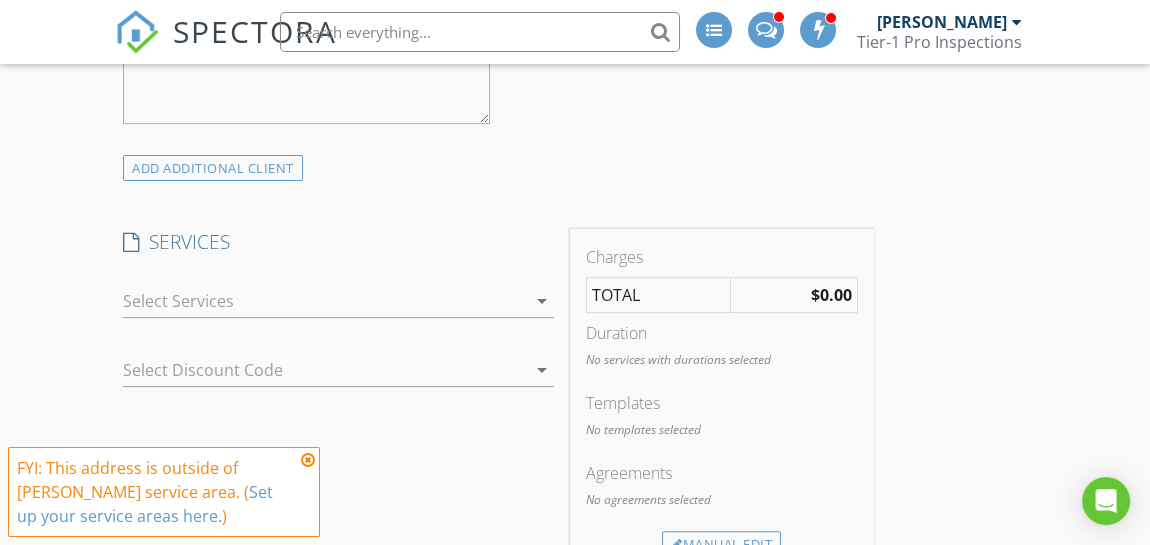 scroll, scrollTop: 1413, scrollLeft: 0, axis: vertical 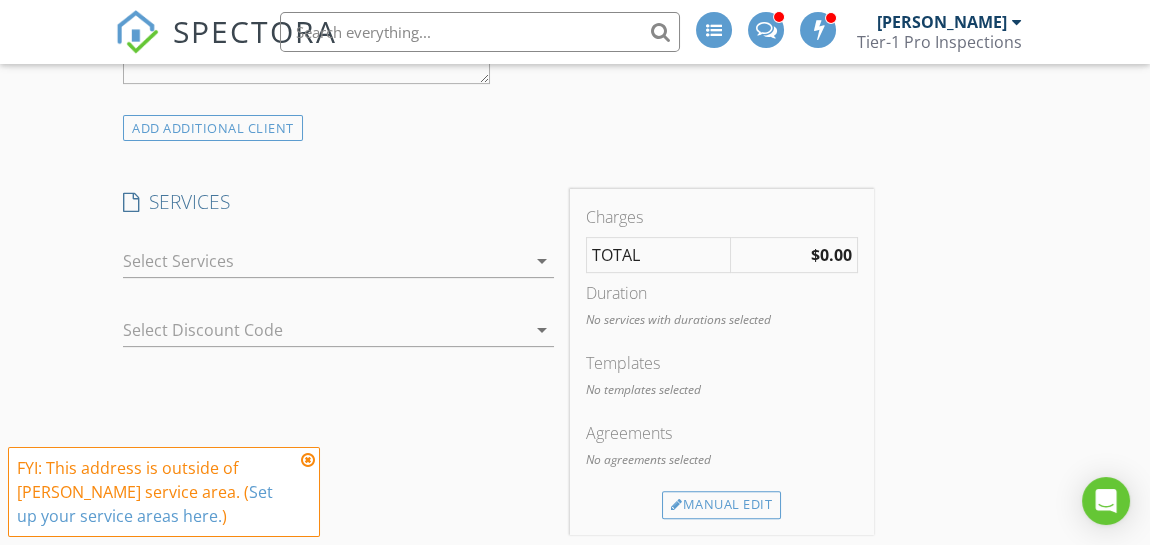 type on "[PHONE_NUMBER]" 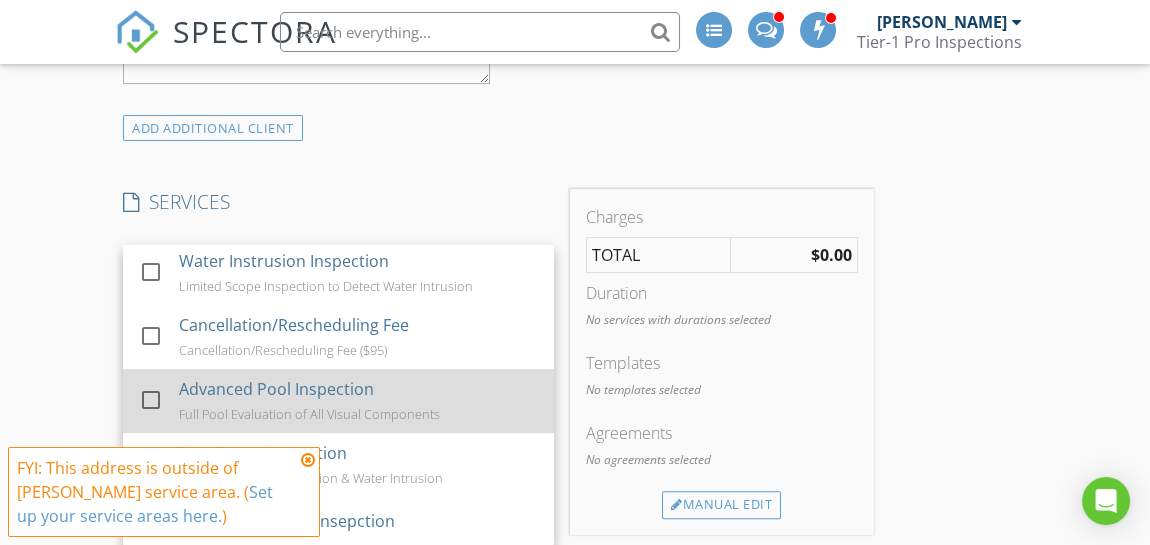scroll, scrollTop: 1795, scrollLeft: 0, axis: vertical 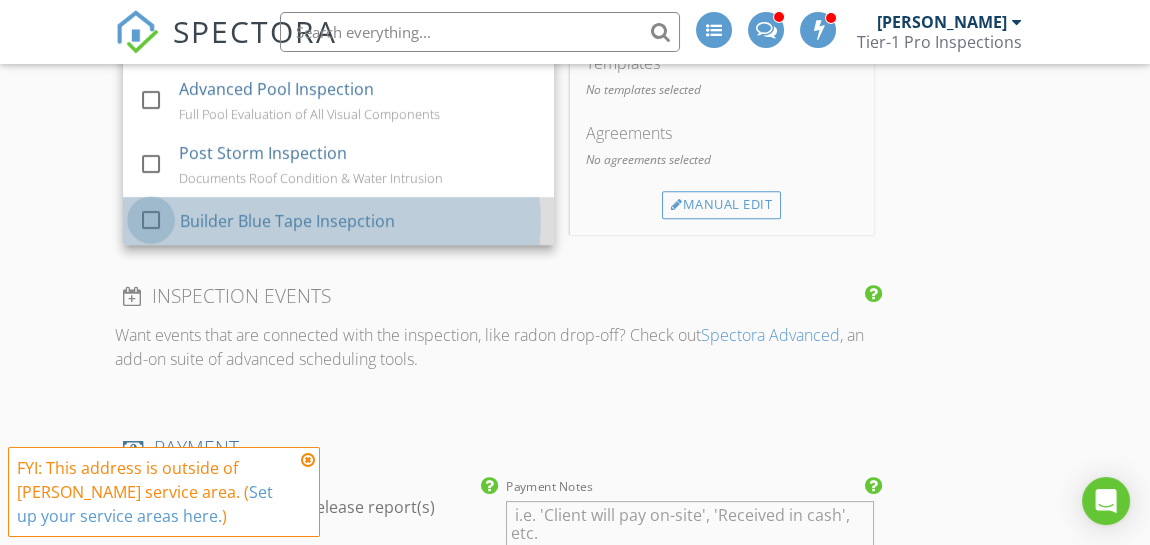 click at bounding box center (151, 220) 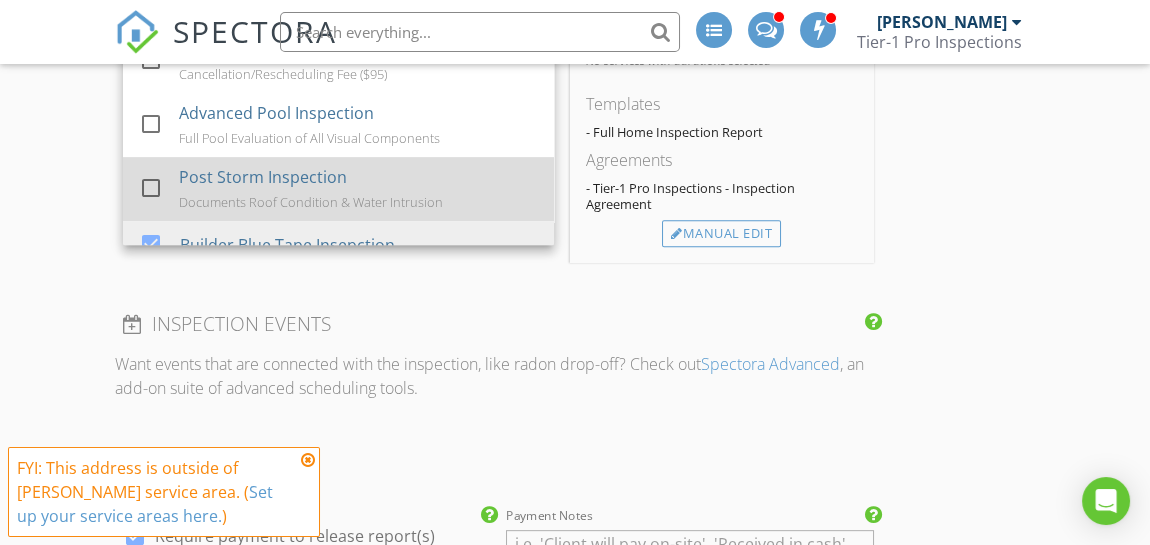scroll, scrollTop: 1795, scrollLeft: 0, axis: vertical 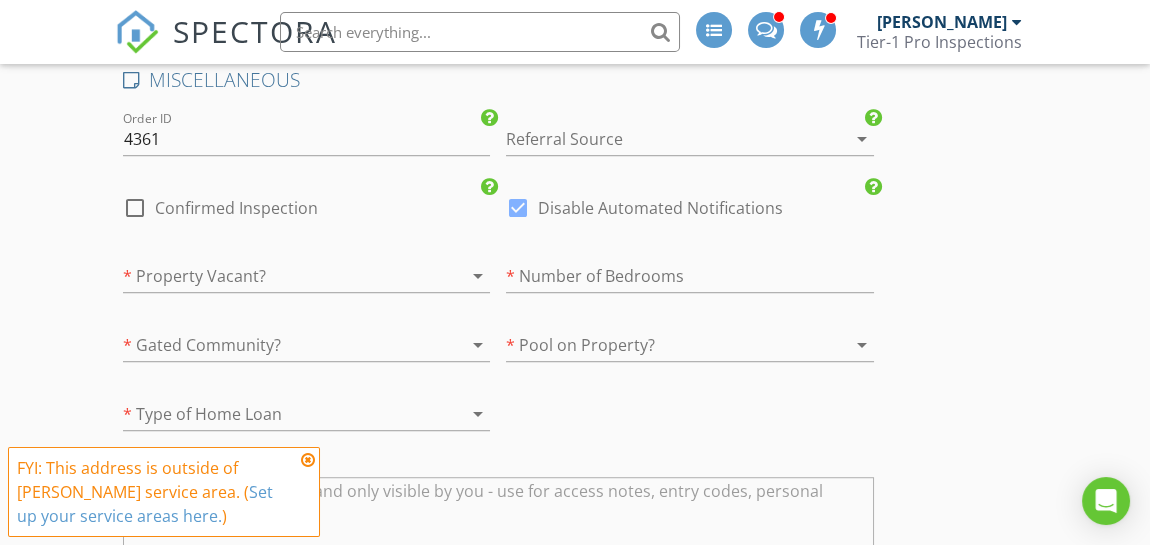 click on "arrow_drop_down" at bounding box center (478, 276) 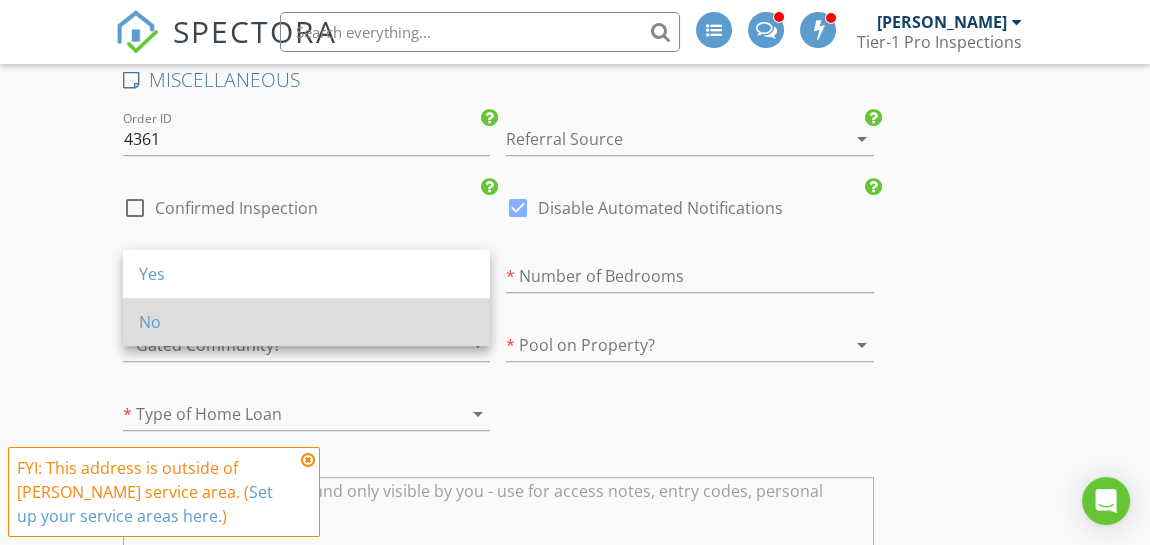 click on "No" at bounding box center [306, 322] 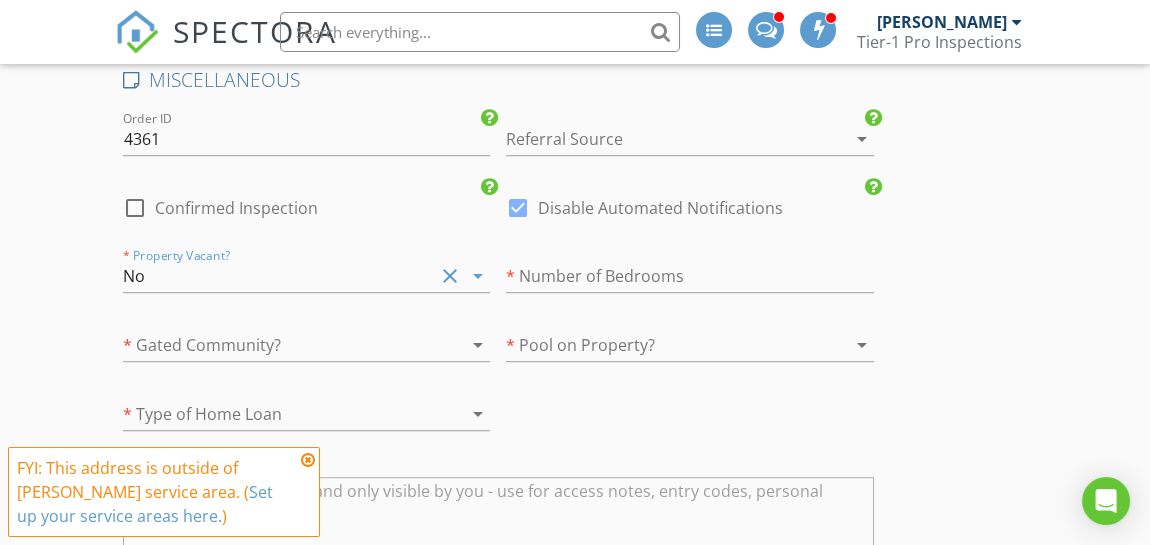 click on "arrow_drop_down" at bounding box center (478, 345) 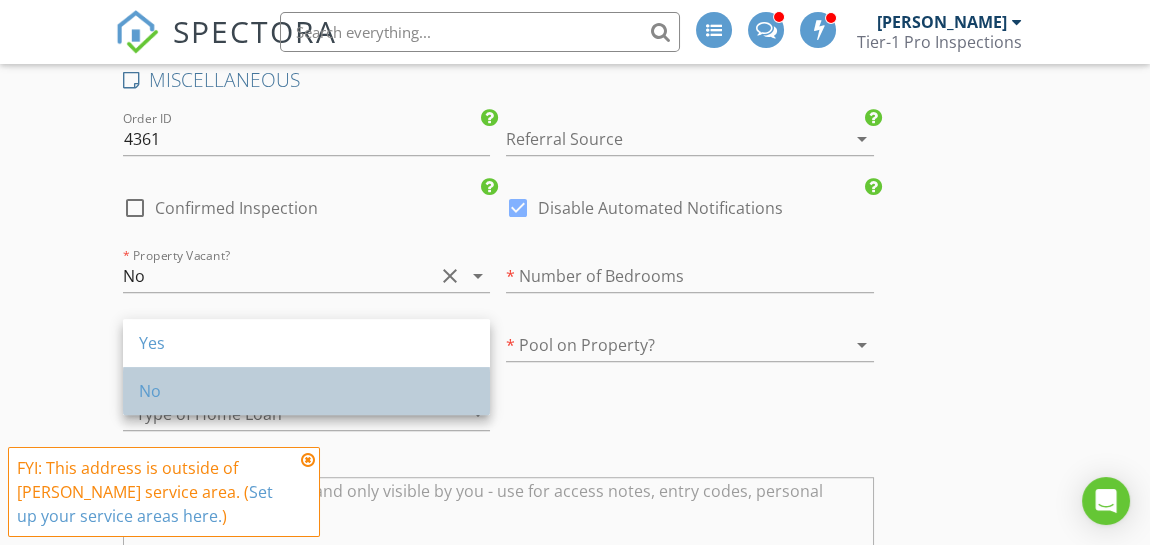 click on "No" at bounding box center [306, 391] 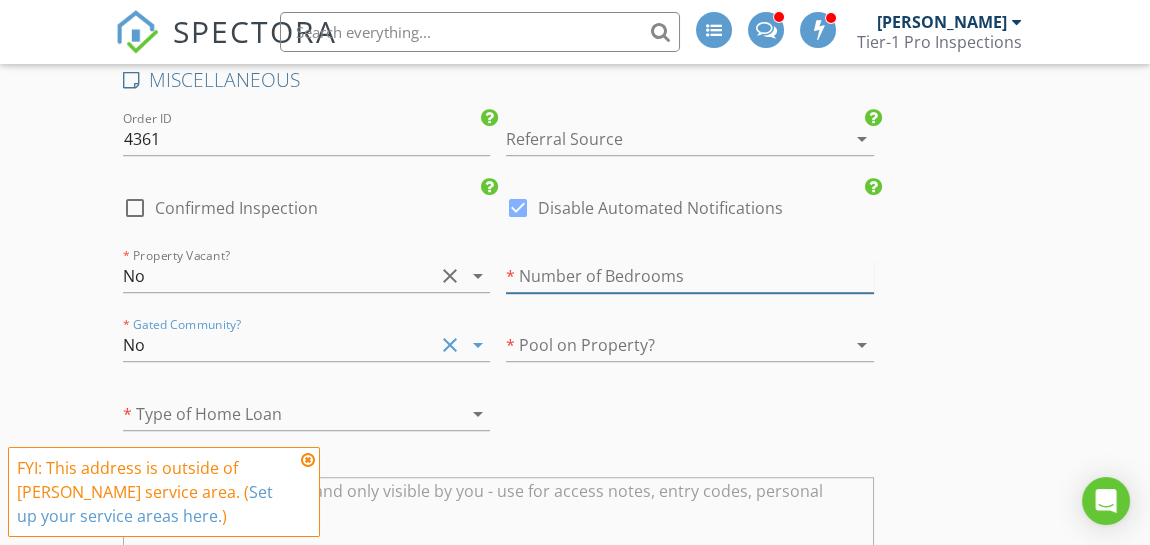 click at bounding box center [689, 276] 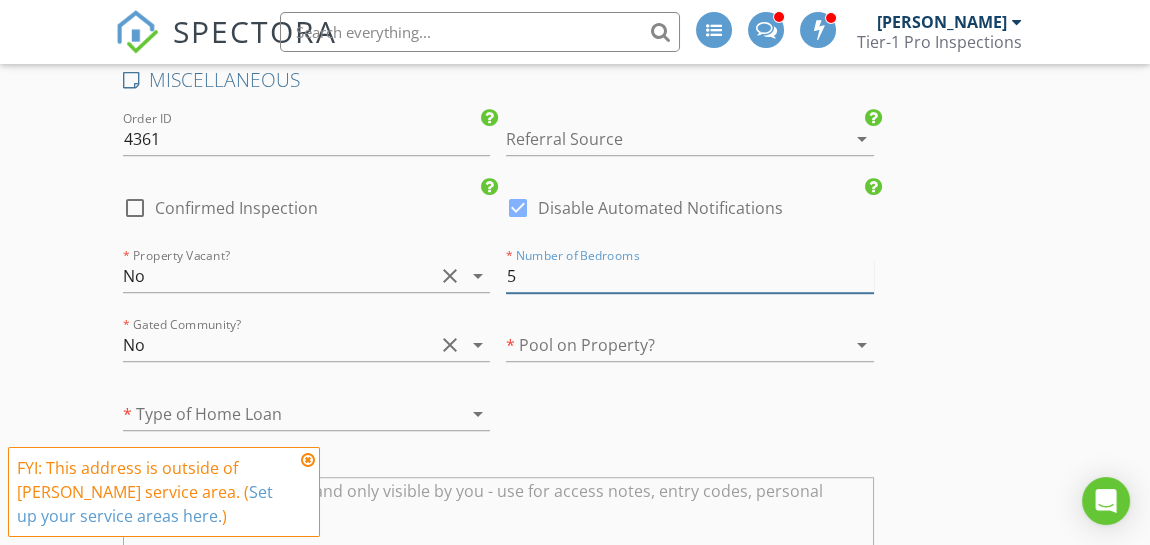 type on "5" 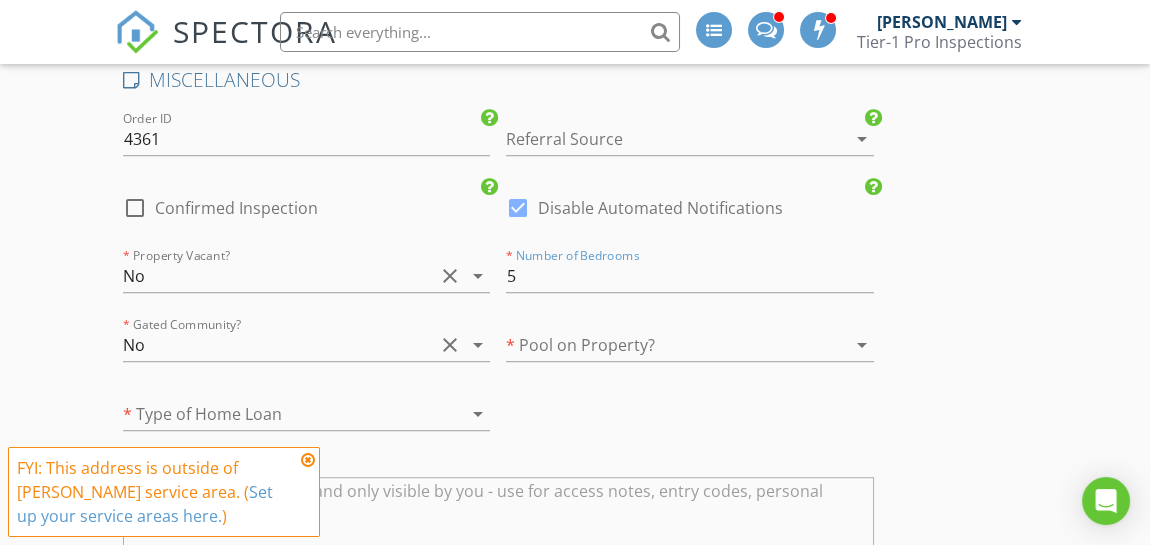 click on "arrow_drop_down" at bounding box center [478, 414] 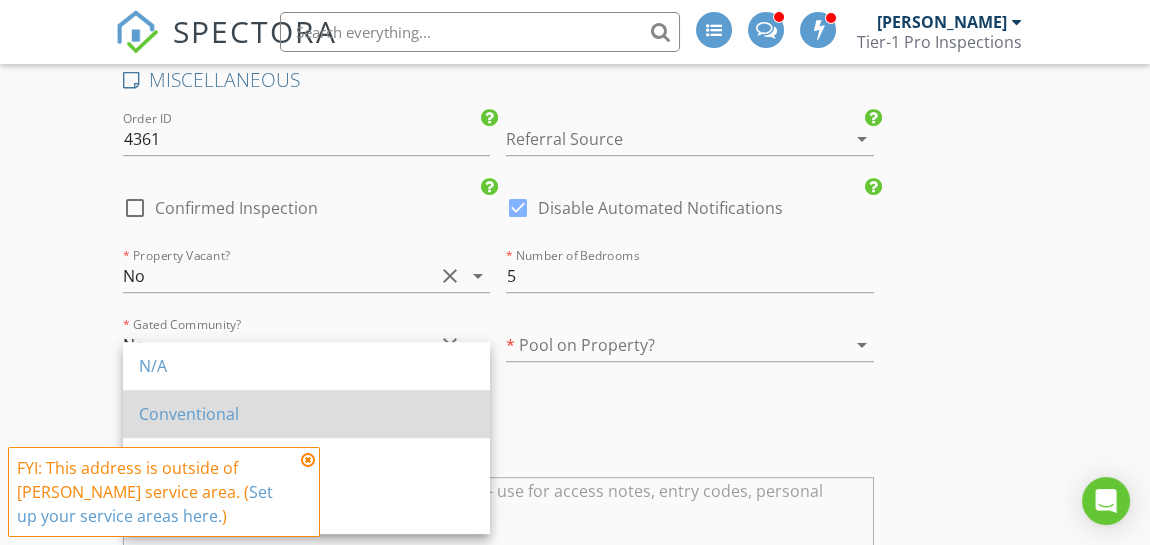 click on "Conventional" at bounding box center [306, 414] 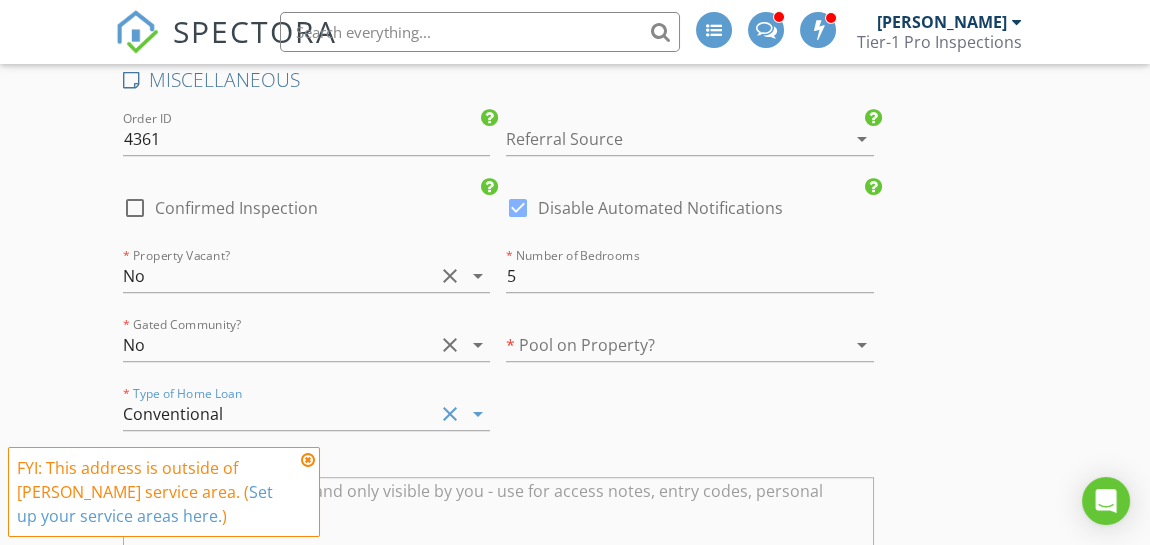 click on "arrow_drop_down" at bounding box center (478, 414) 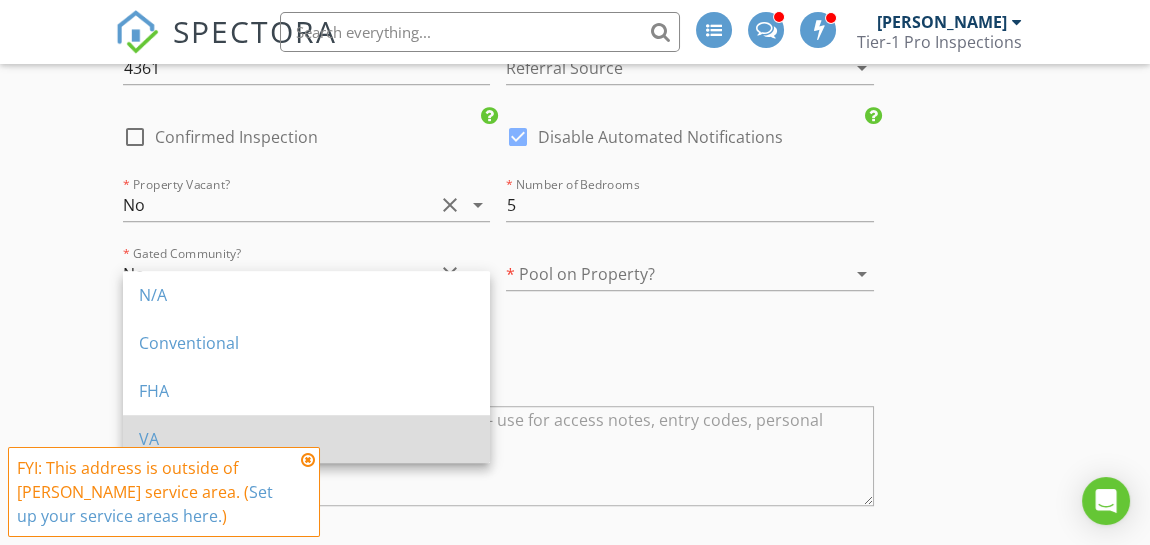 scroll, scrollTop: 3013, scrollLeft: 0, axis: vertical 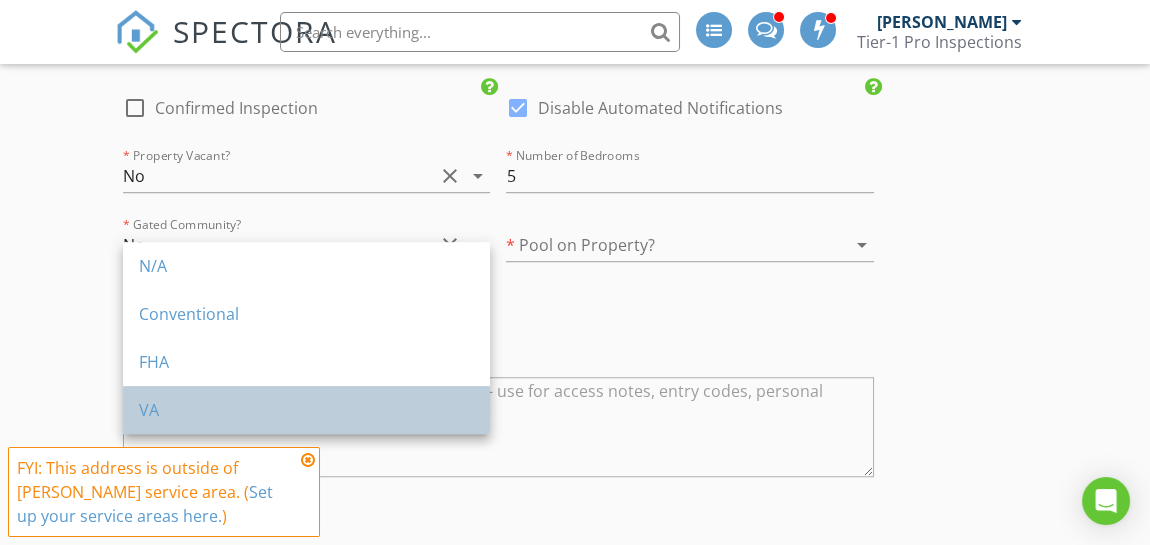 click on "VA" at bounding box center [306, 410] 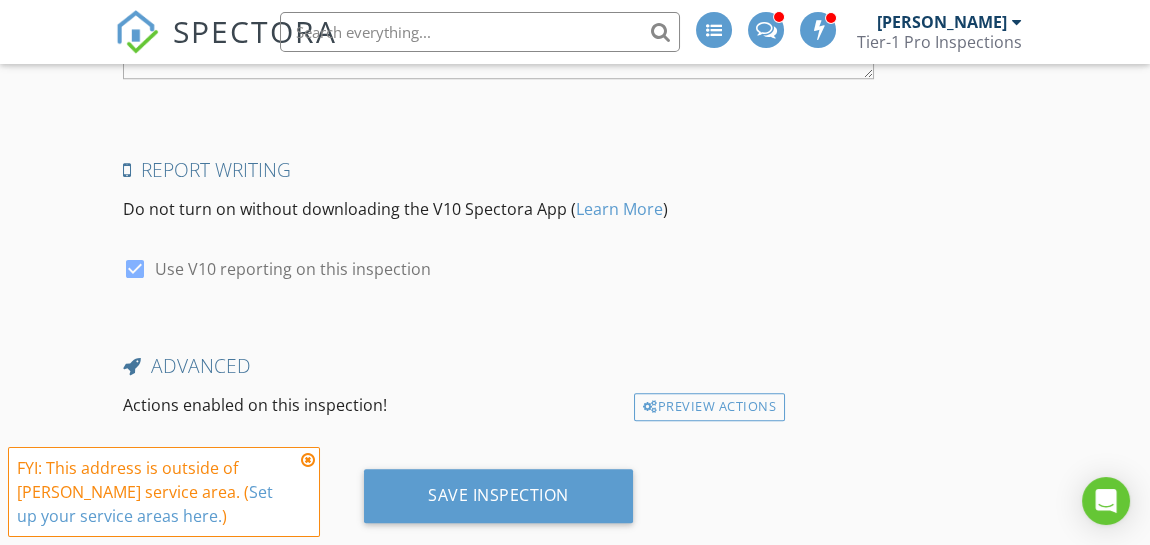 scroll, scrollTop: 3438, scrollLeft: 0, axis: vertical 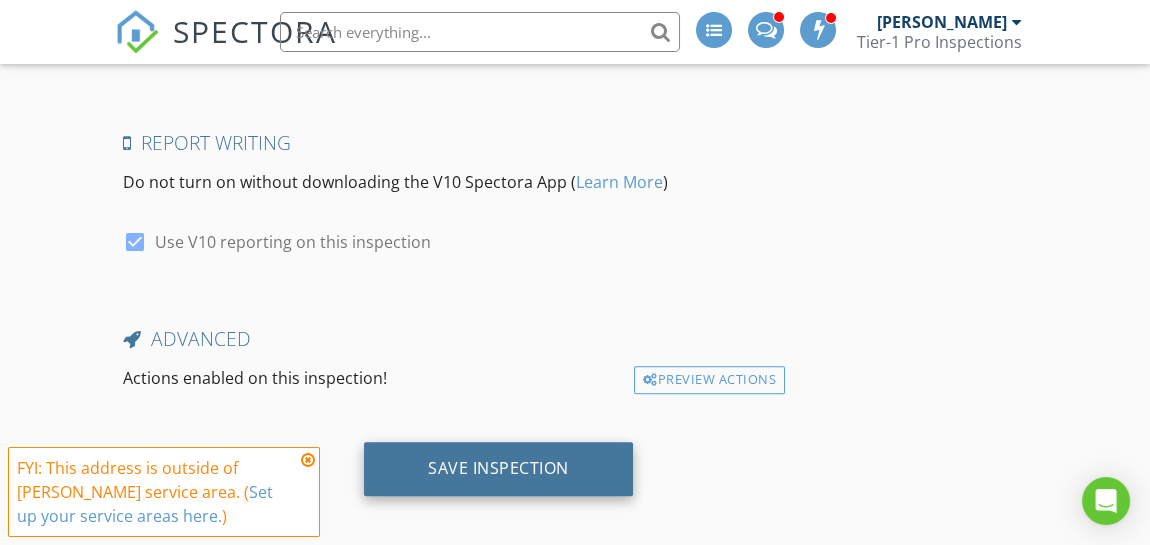 click on "Save Inspection" at bounding box center [498, 468] 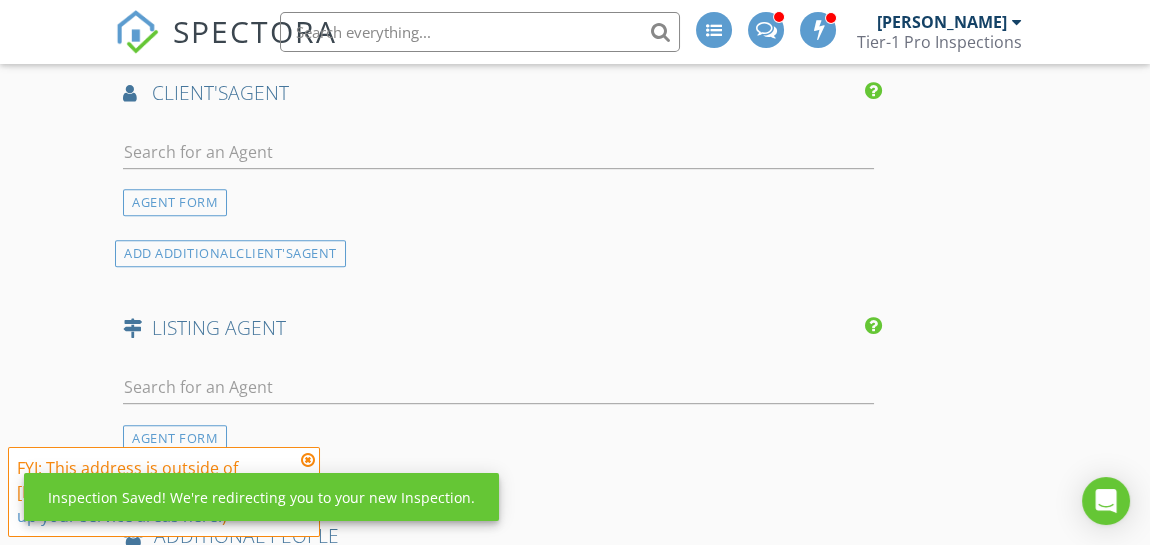 scroll, scrollTop: 2238, scrollLeft: 0, axis: vertical 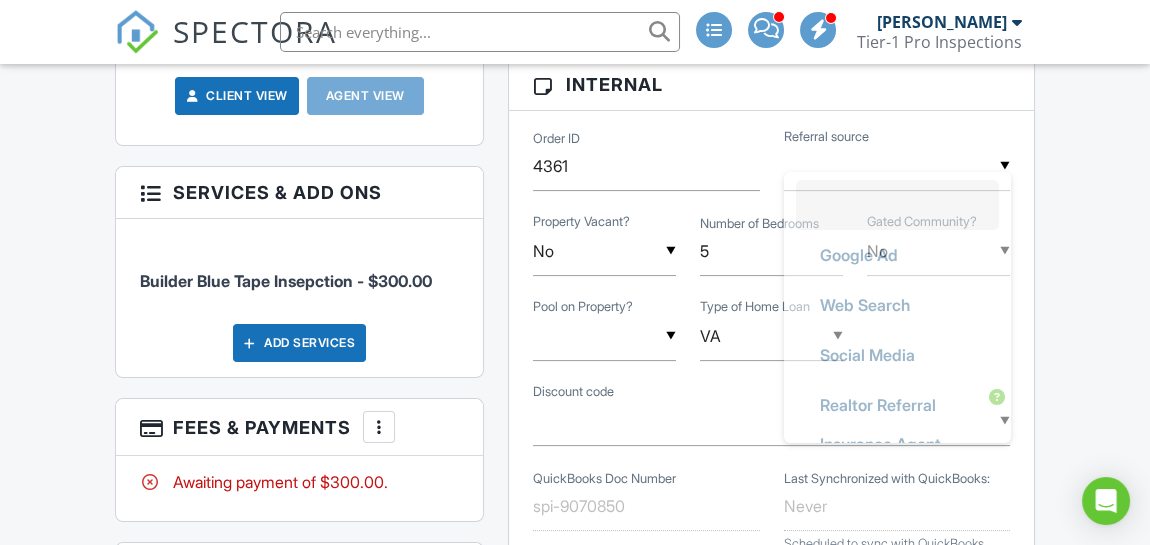 click at bounding box center [897, 166] 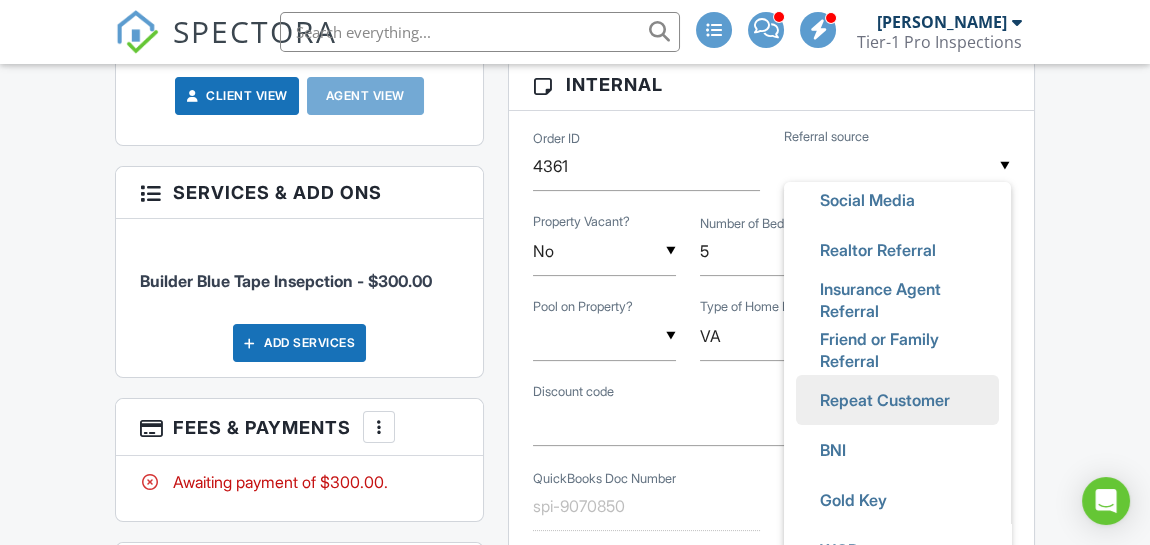 scroll, scrollTop: 152, scrollLeft: 0, axis: vertical 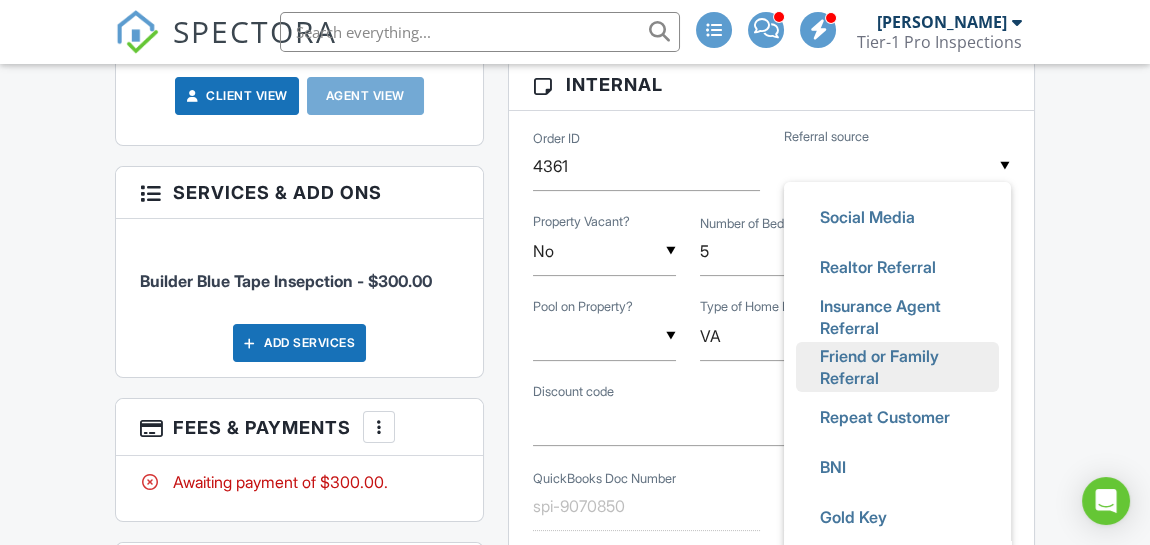 click on "Friend or Family Referral" at bounding box center [897, 367] 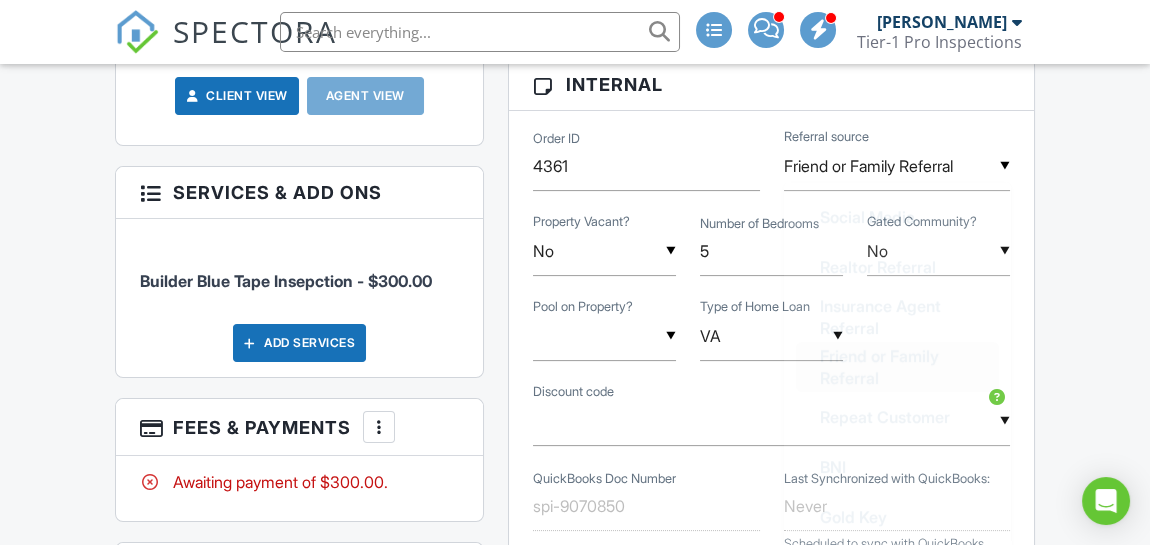 scroll, scrollTop: 0, scrollLeft: 0, axis: both 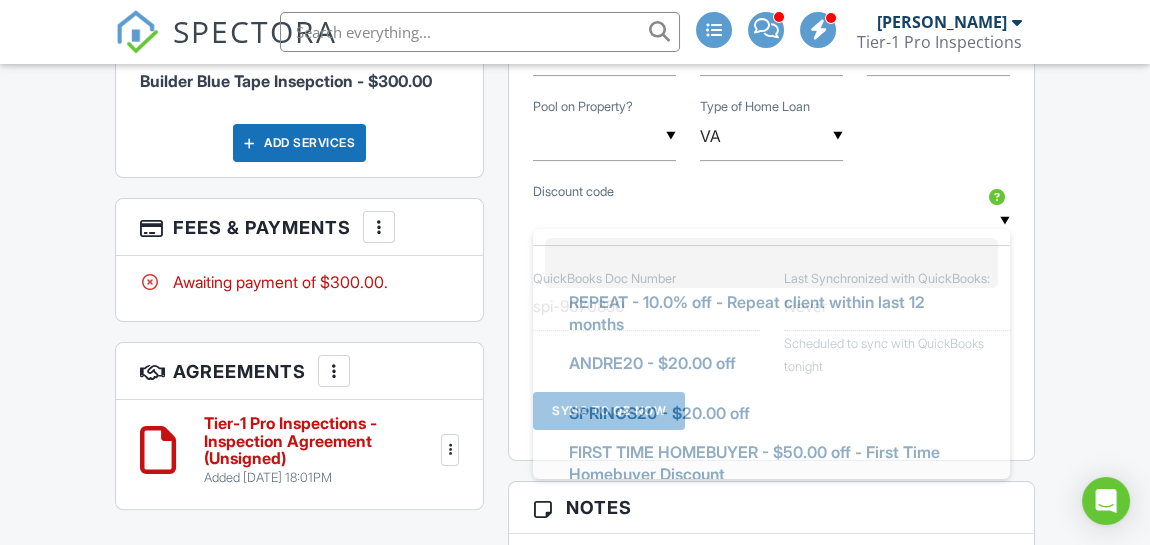 click at bounding box center (771, 221) 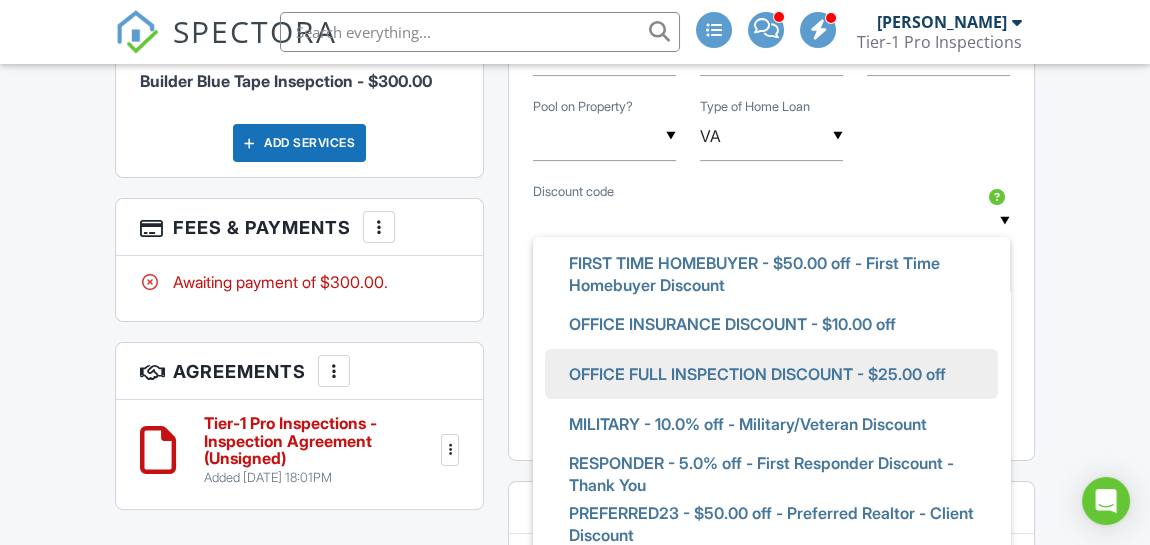 scroll, scrollTop: 299, scrollLeft: 0, axis: vertical 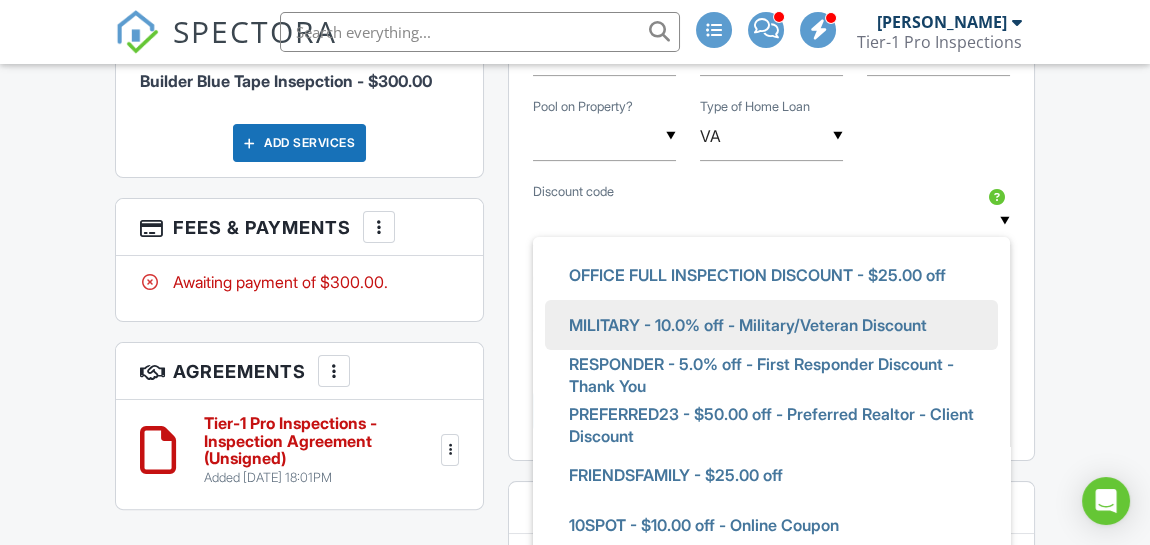 click on "MILITARY - 10.0% off - Military/Veteran Discount" at bounding box center (748, 325) 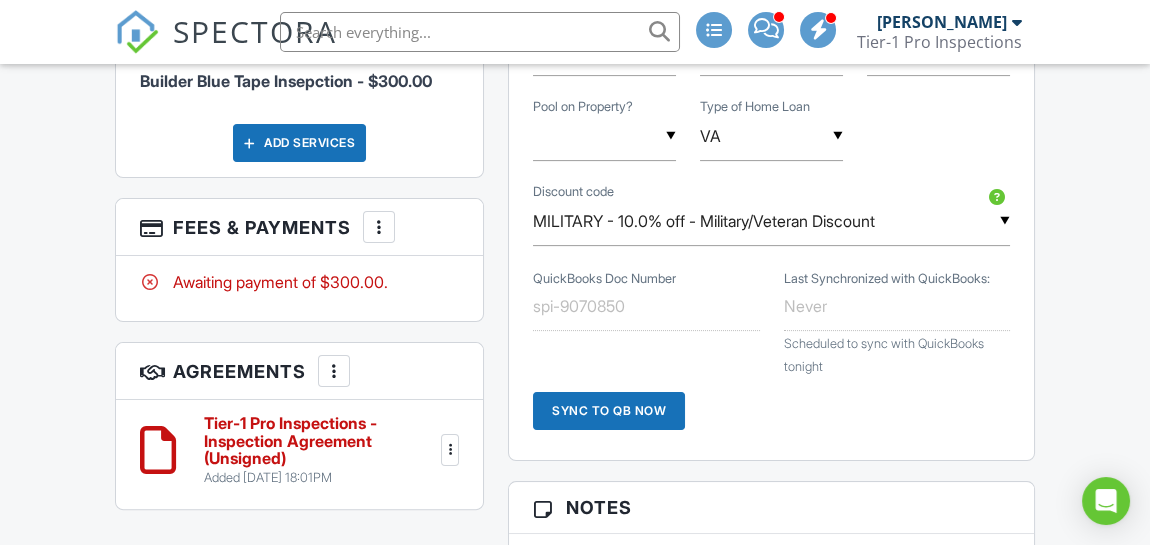 scroll, scrollTop: 0, scrollLeft: 0, axis: both 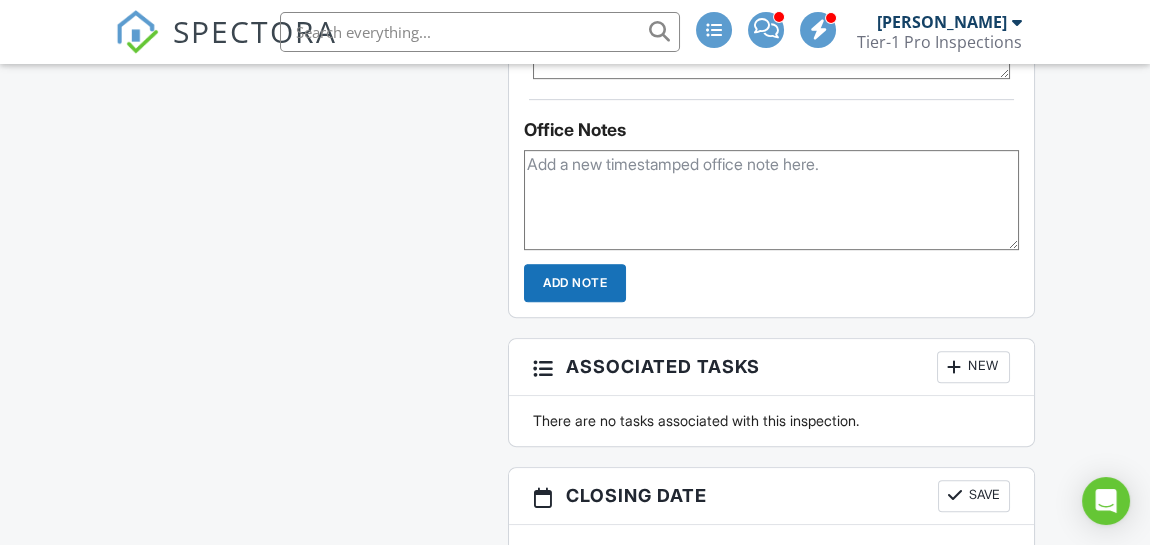 click at bounding box center [771, 200] 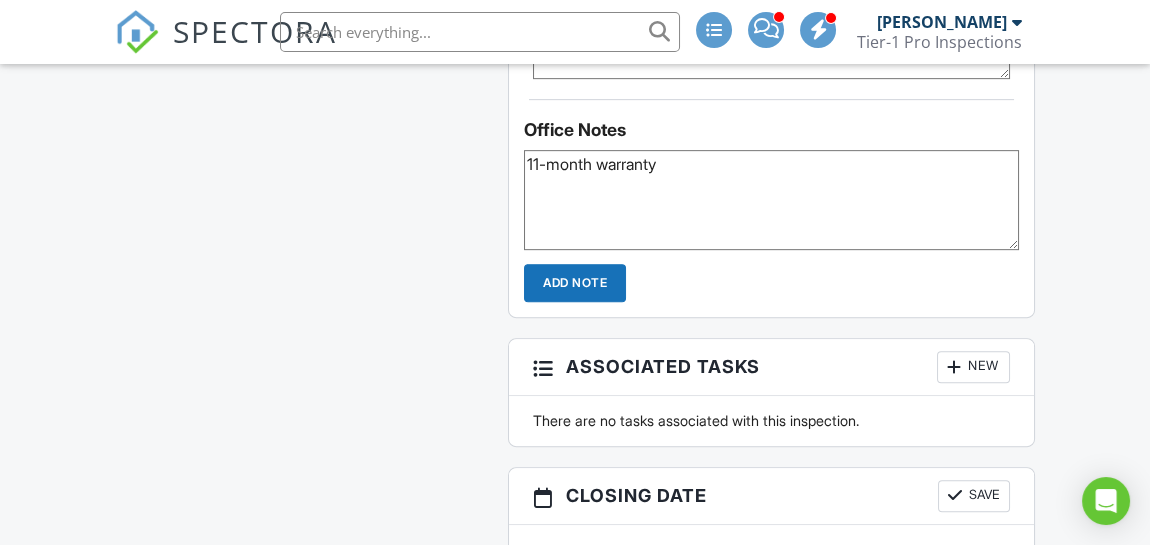 click on "11-month warranty" at bounding box center [771, 200] 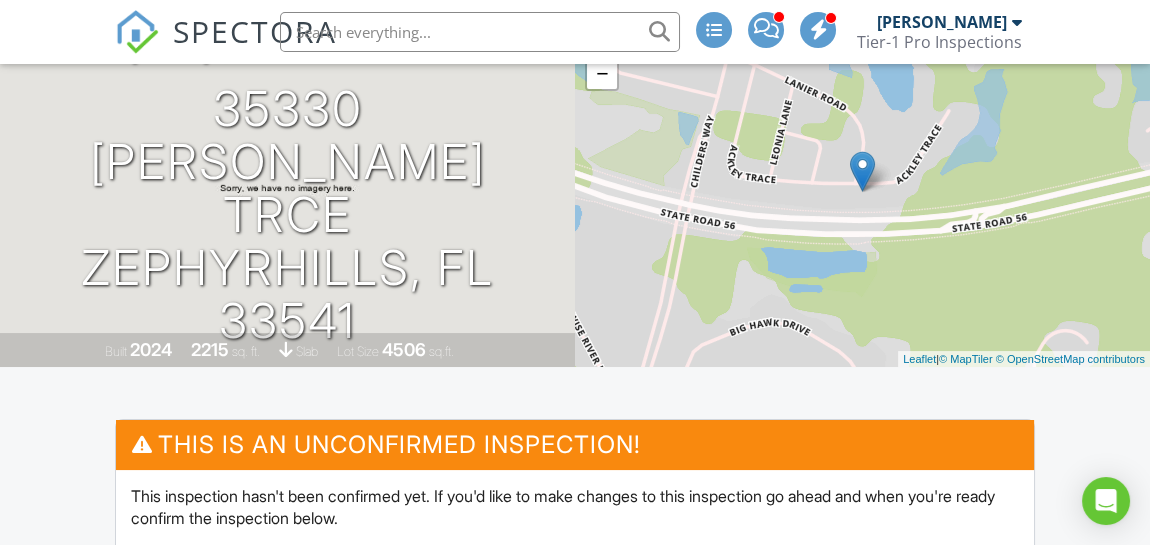 scroll, scrollTop: 0, scrollLeft: 0, axis: both 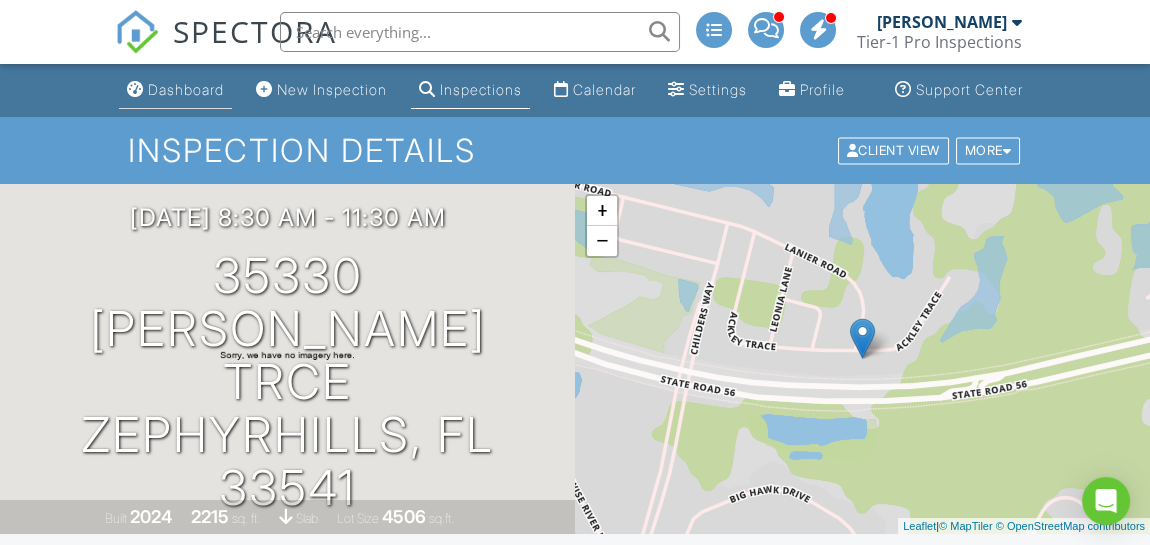 type on "11-month warranty inspection" 